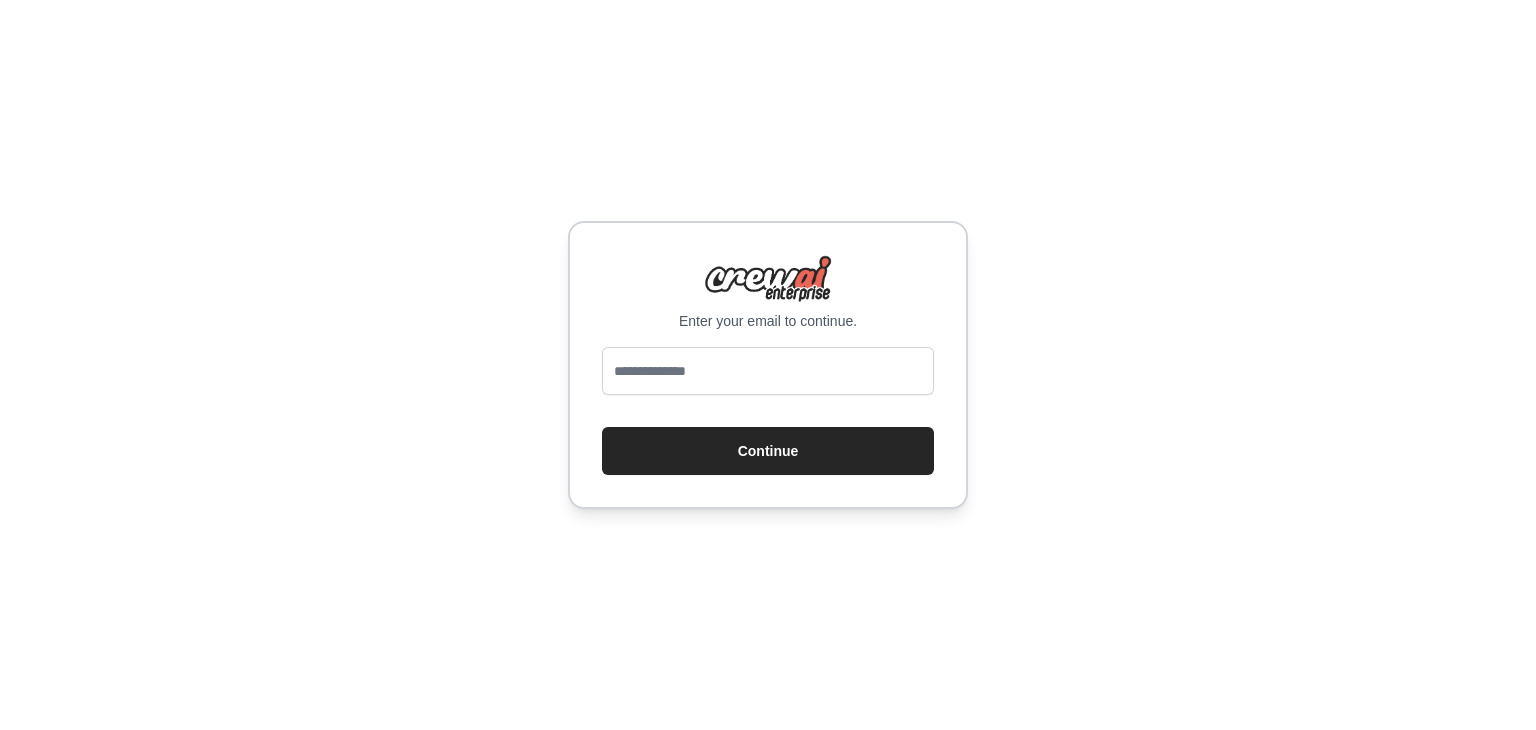 scroll, scrollTop: 0, scrollLeft: 0, axis: both 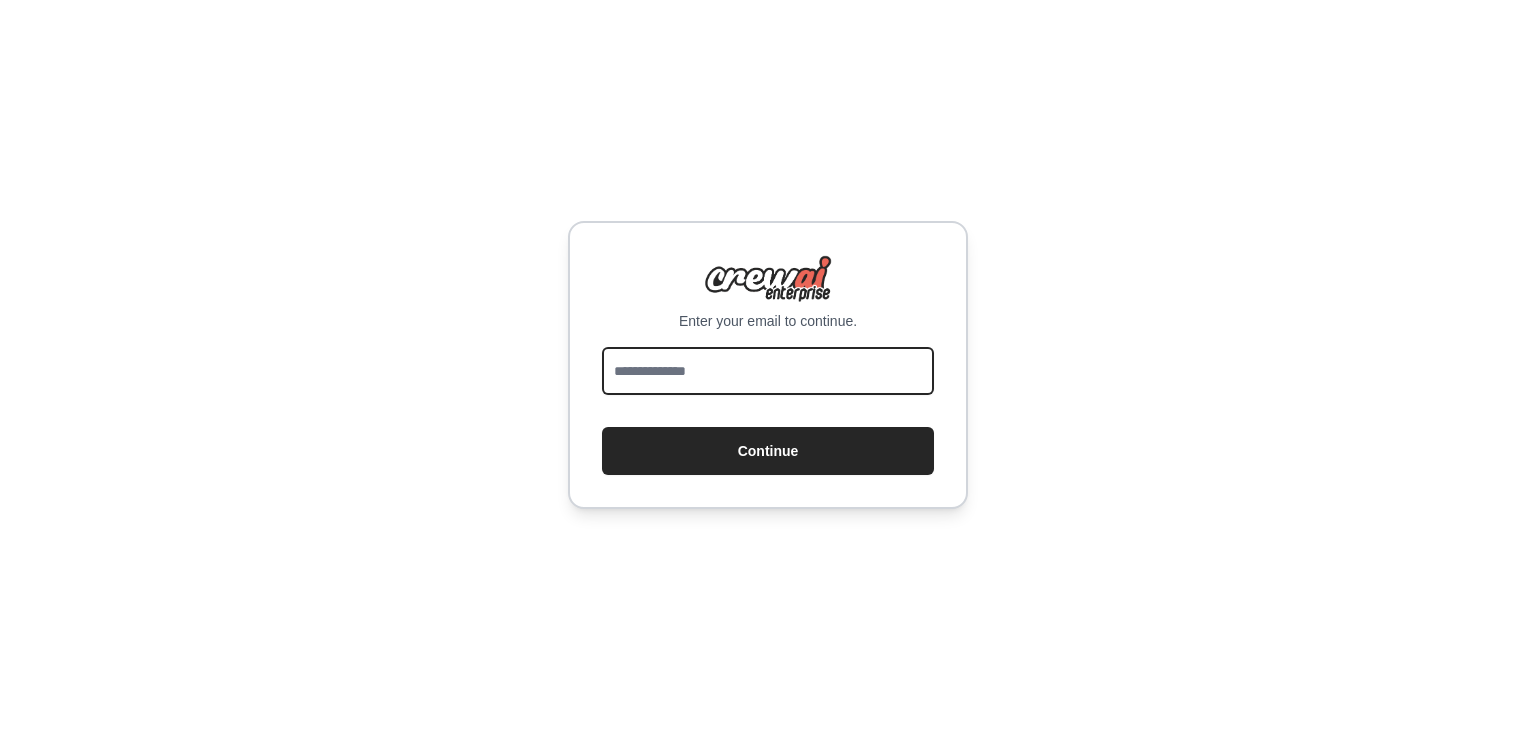 click at bounding box center [768, 371] 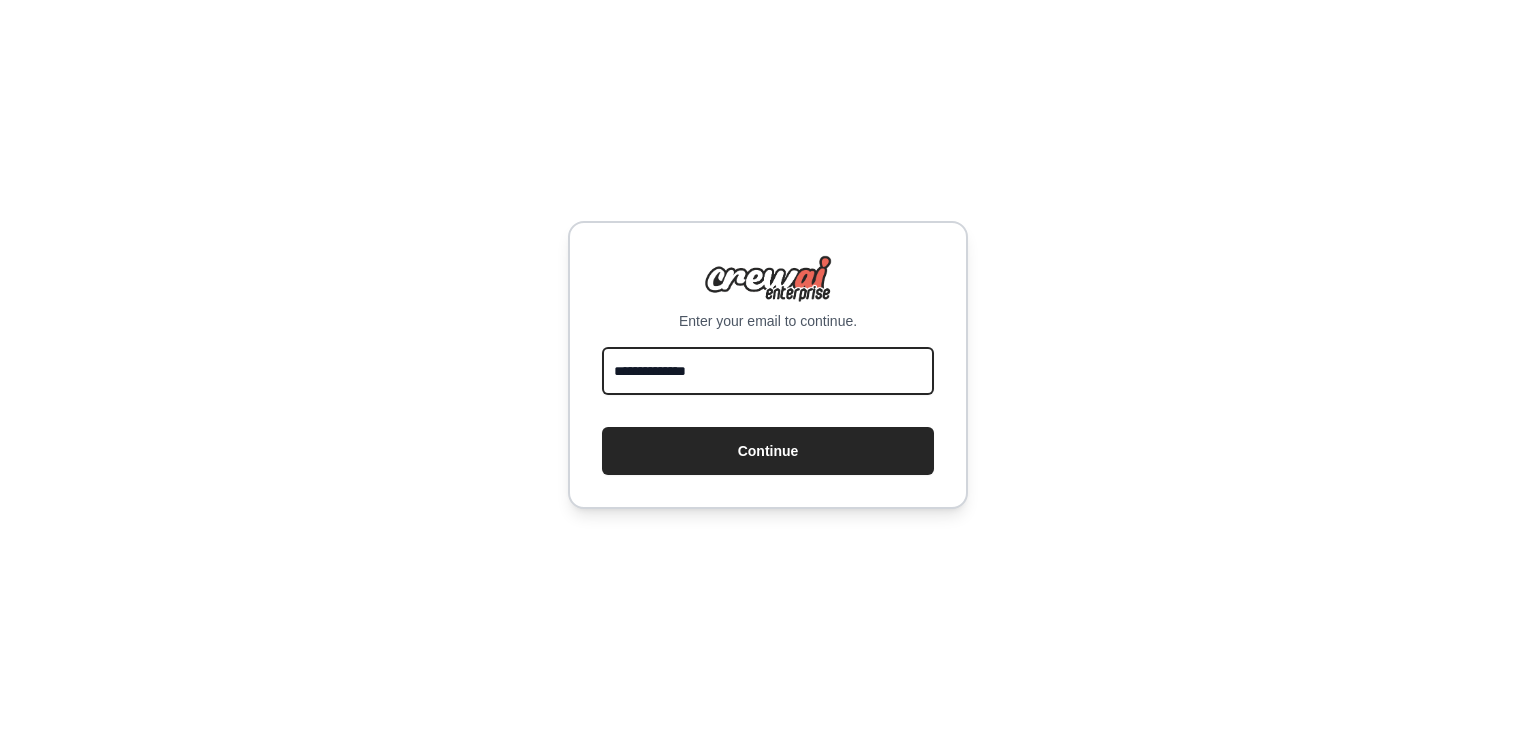 type on "**********" 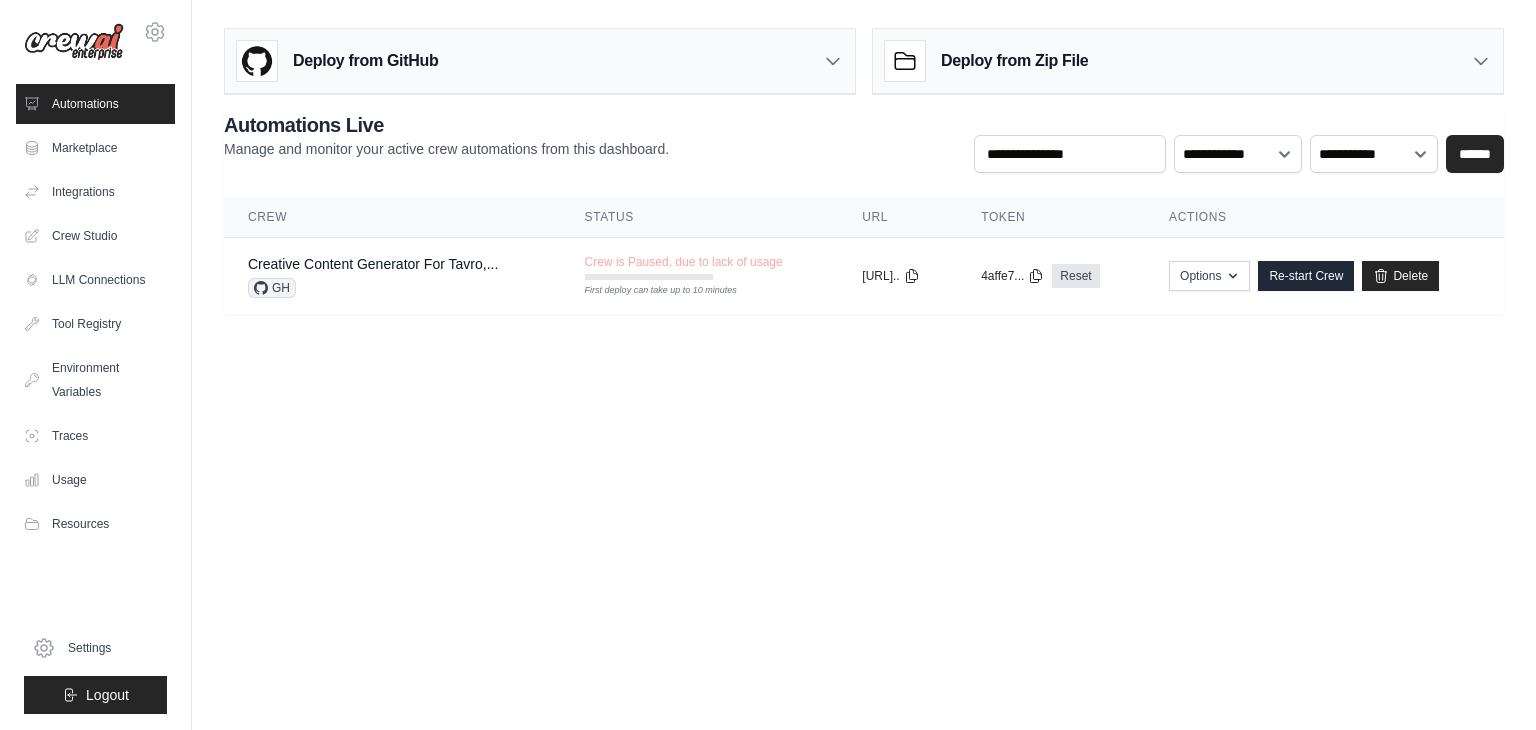 scroll, scrollTop: 0, scrollLeft: 0, axis: both 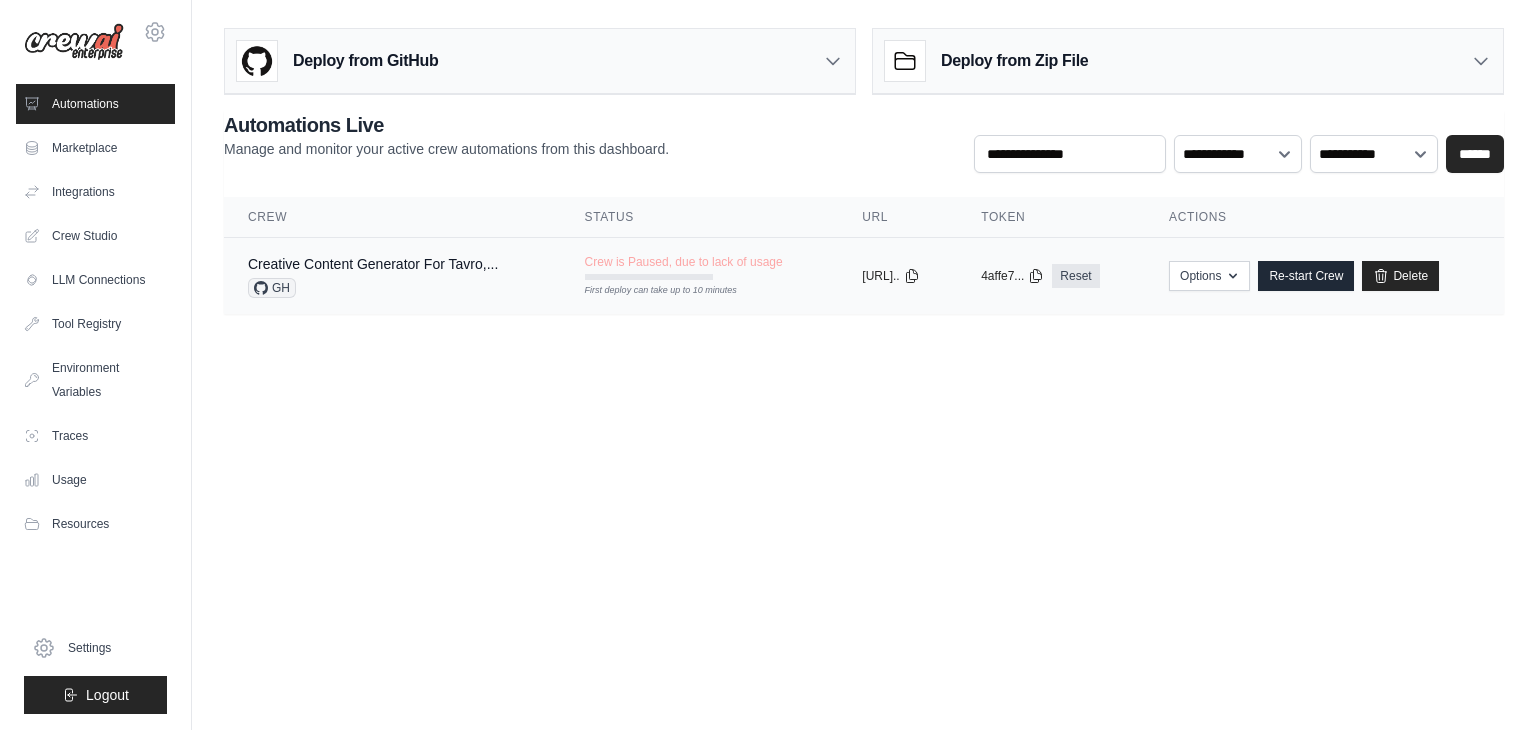 click on "Creative Content Generator For Tavro,...
GH" at bounding box center (392, 276) 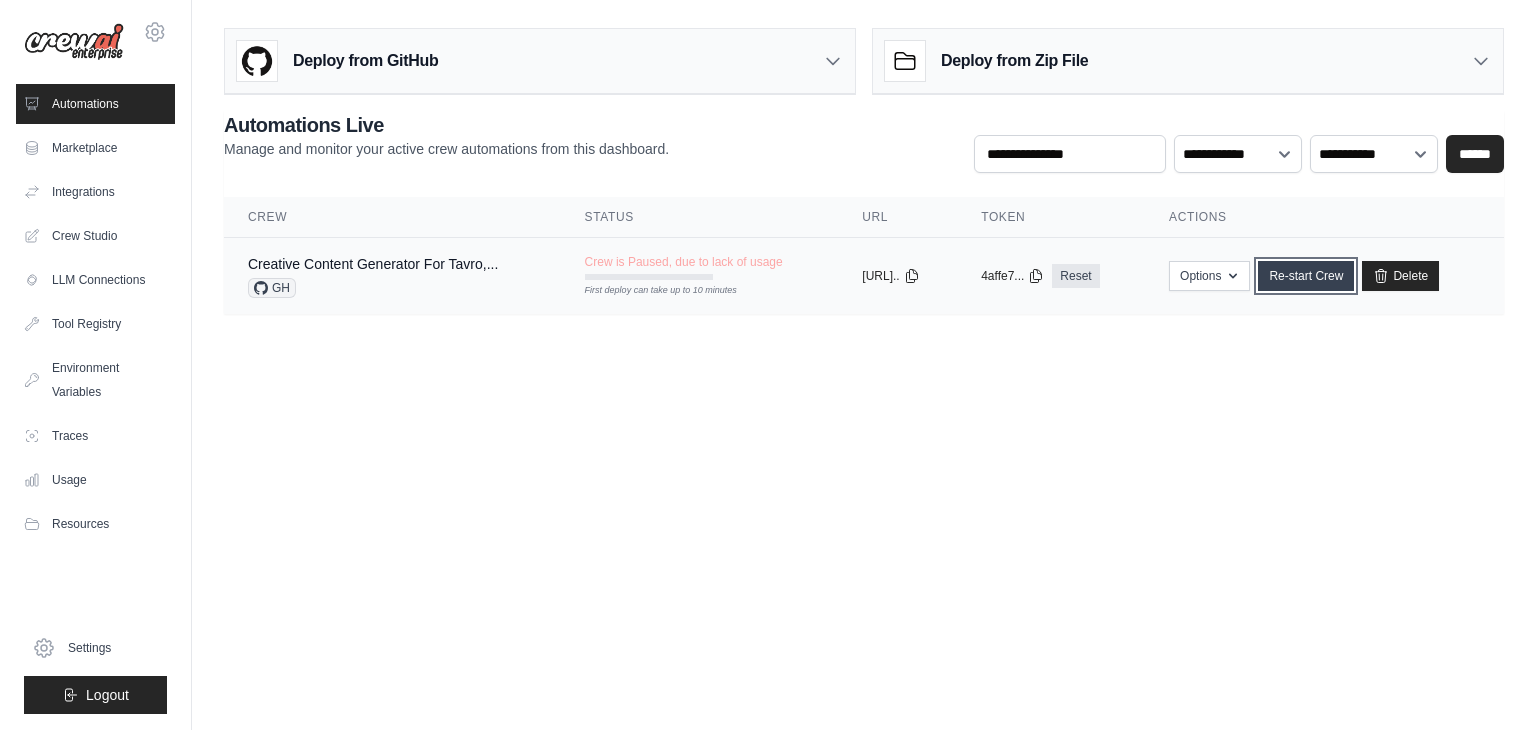 click on "Re-start Crew" at bounding box center [1306, 276] 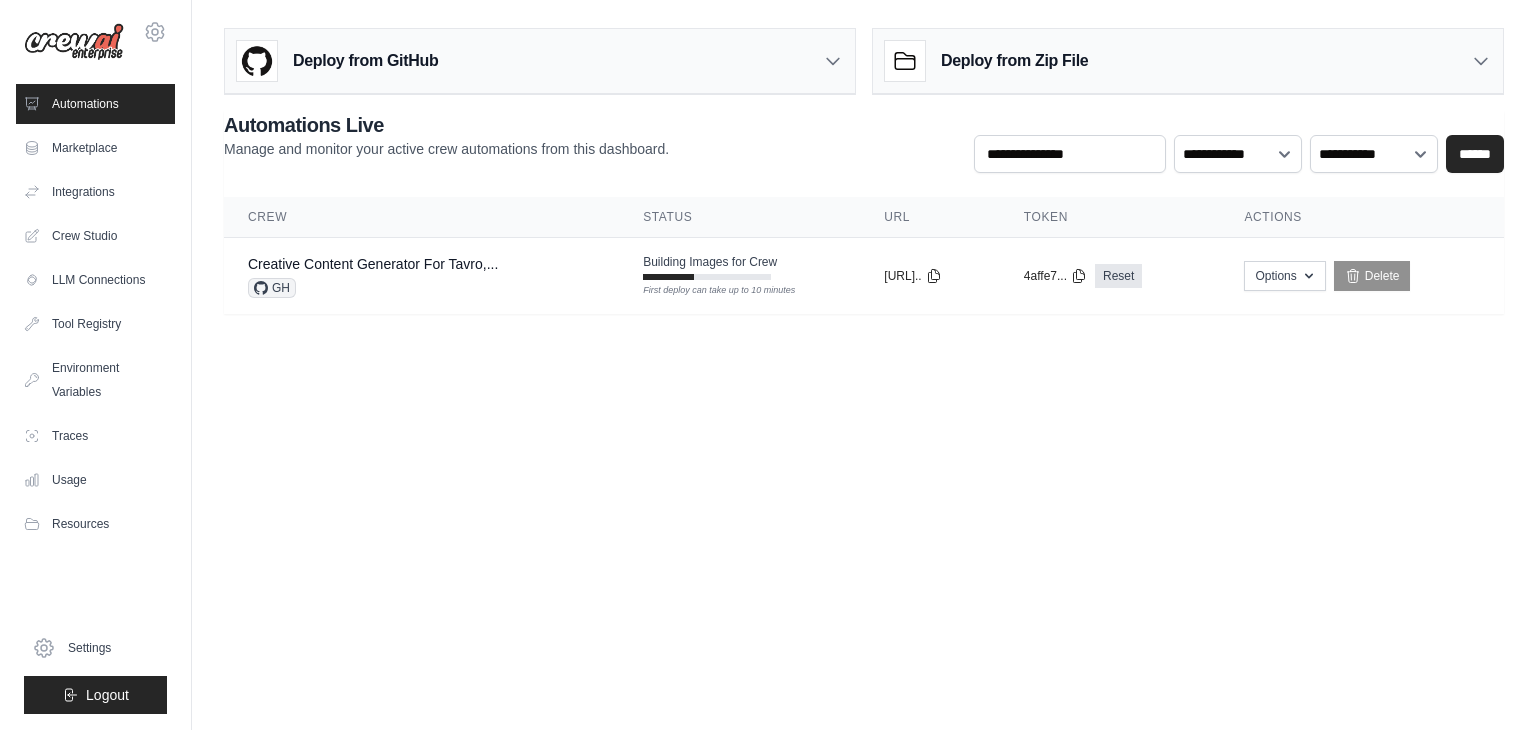 scroll, scrollTop: 0, scrollLeft: 0, axis: both 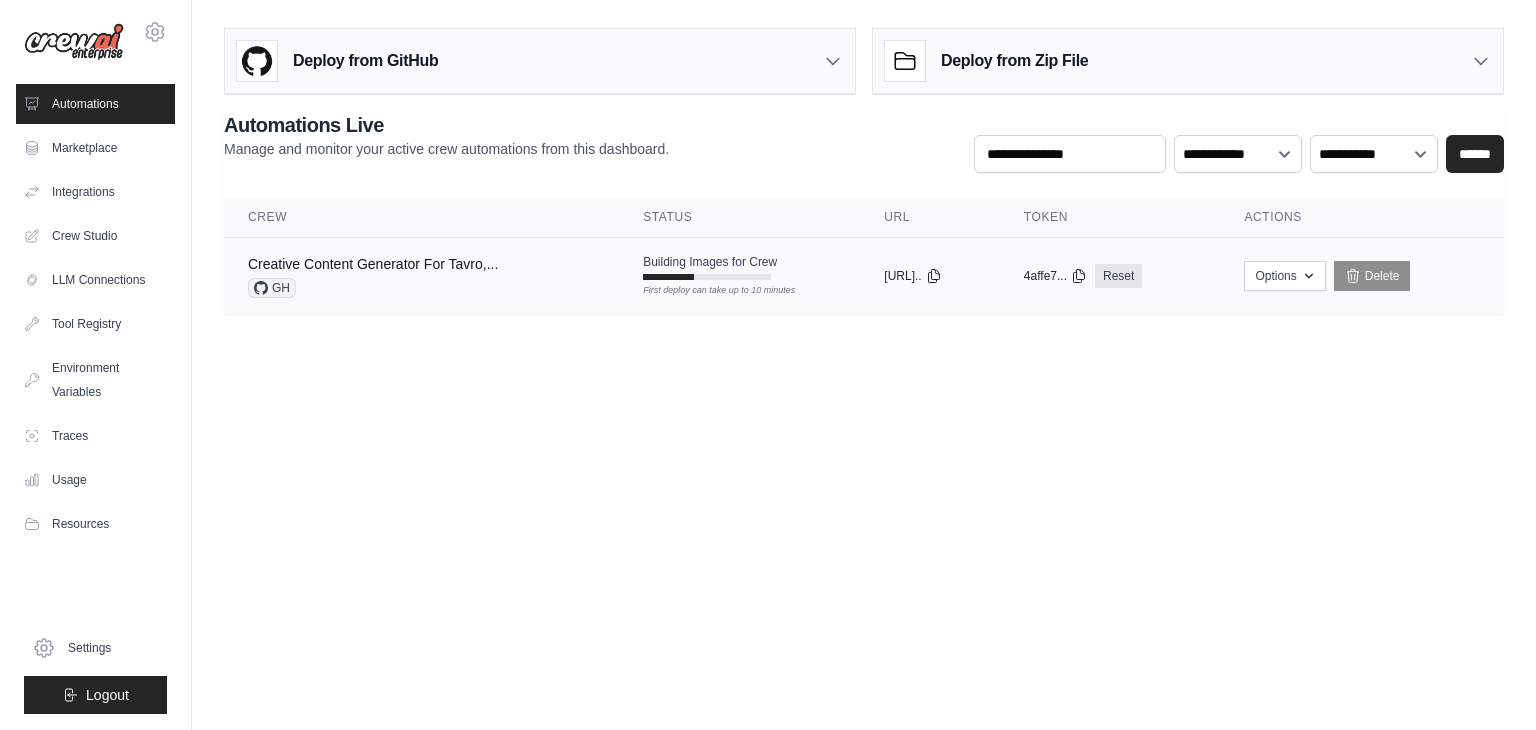 click on "First deploy can take up to 10 minutes" at bounding box center (707, 277) 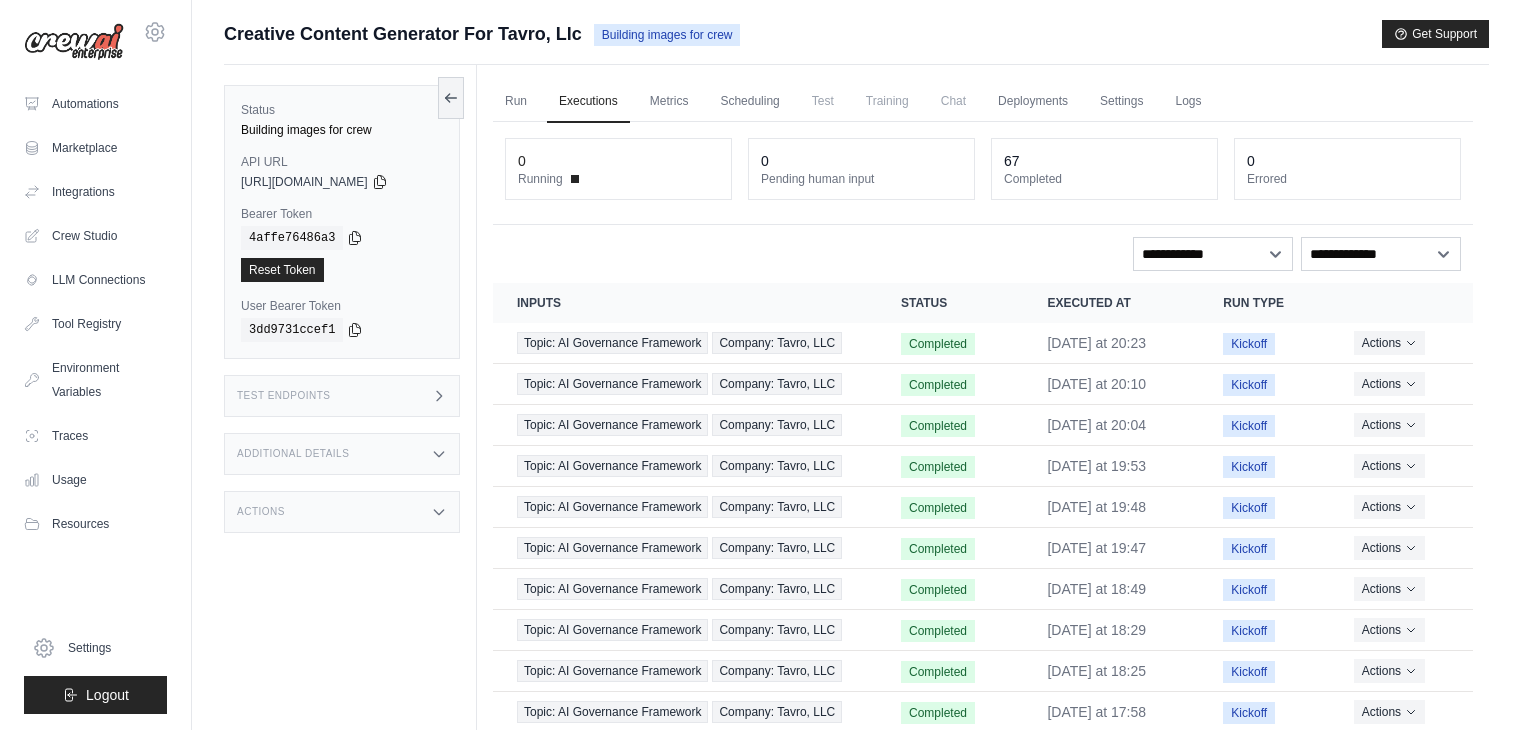 scroll, scrollTop: 0, scrollLeft: 0, axis: both 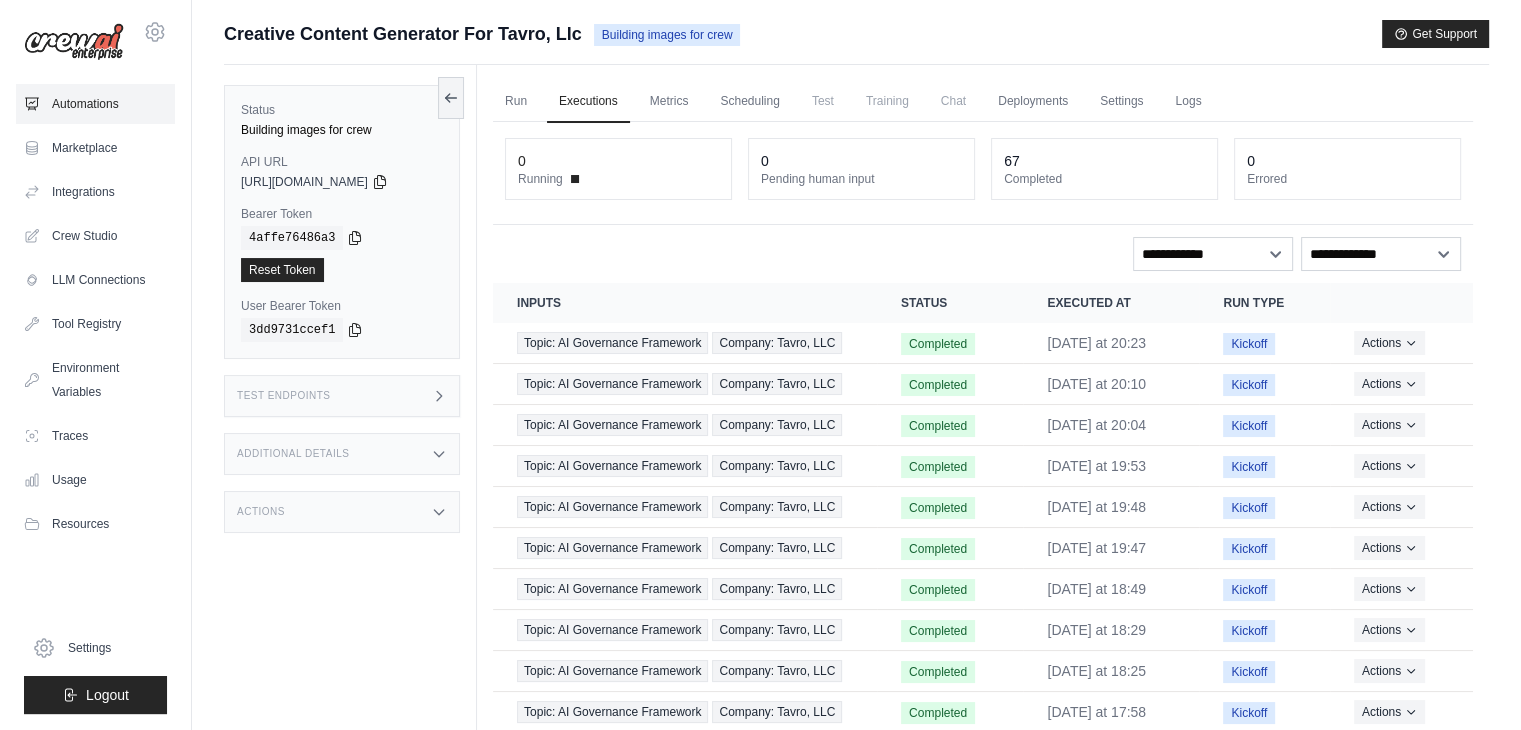 click on "Automations" at bounding box center (95, 104) 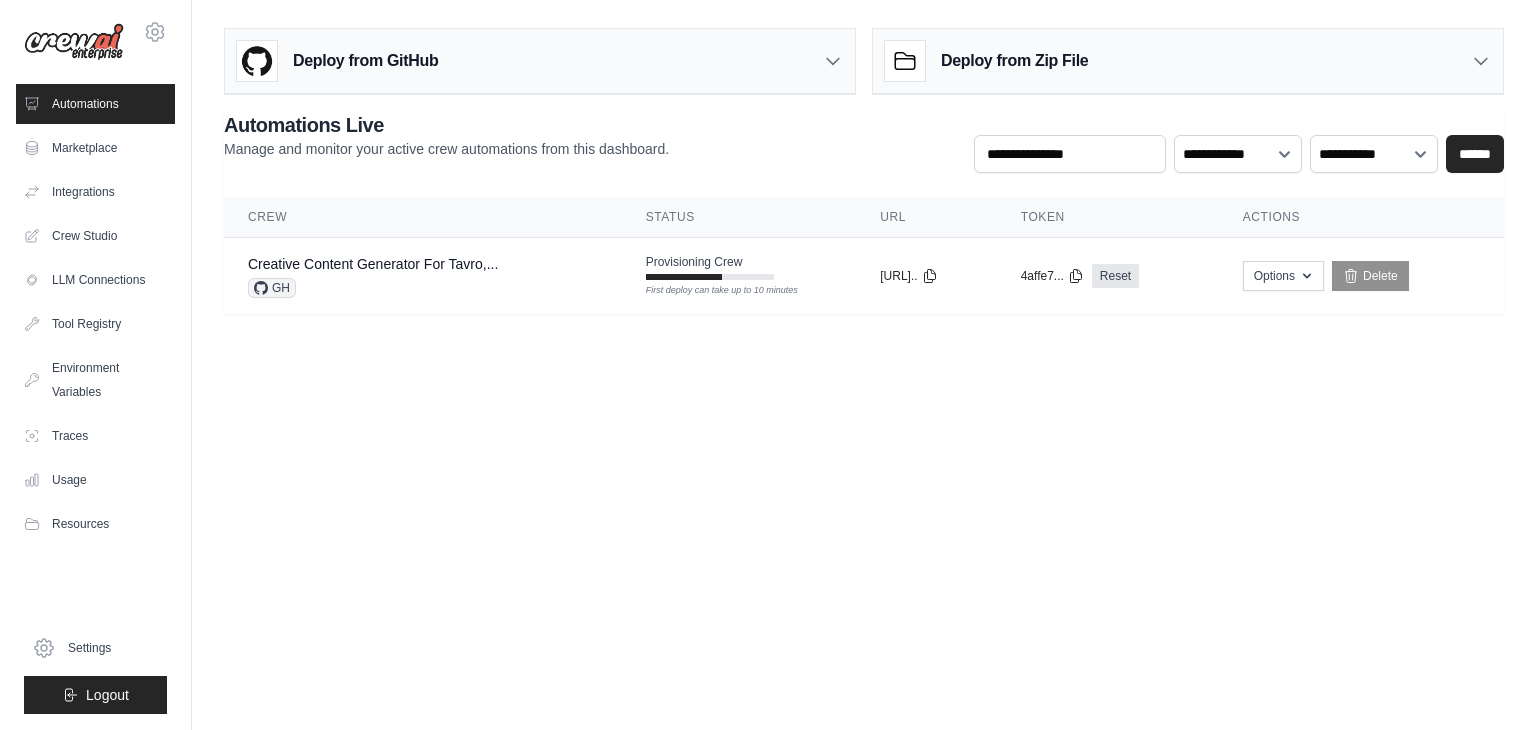 scroll, scrollTop: 0, scrollLeft: 0, axis: both 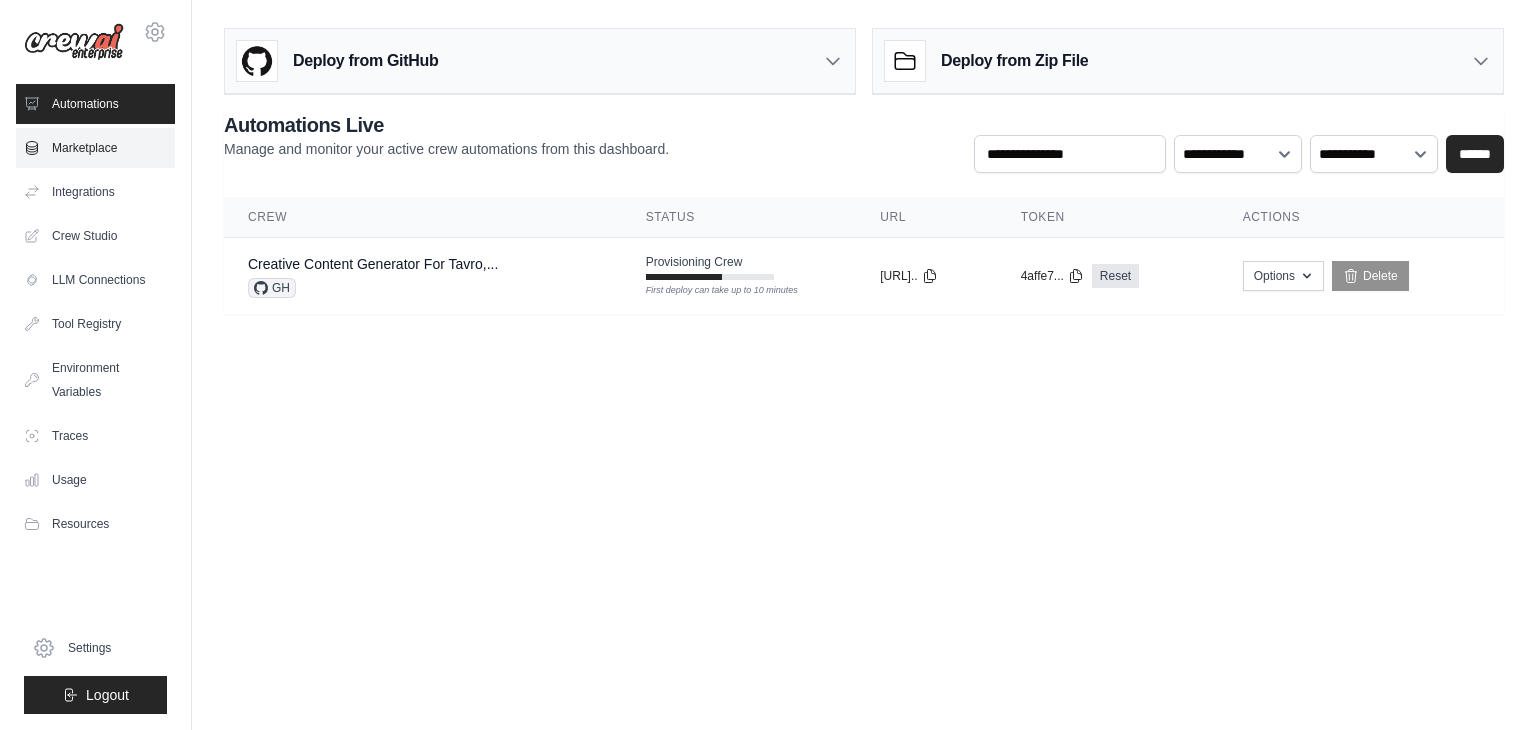 click on "Marketplace" at bounding box center [95, 148] 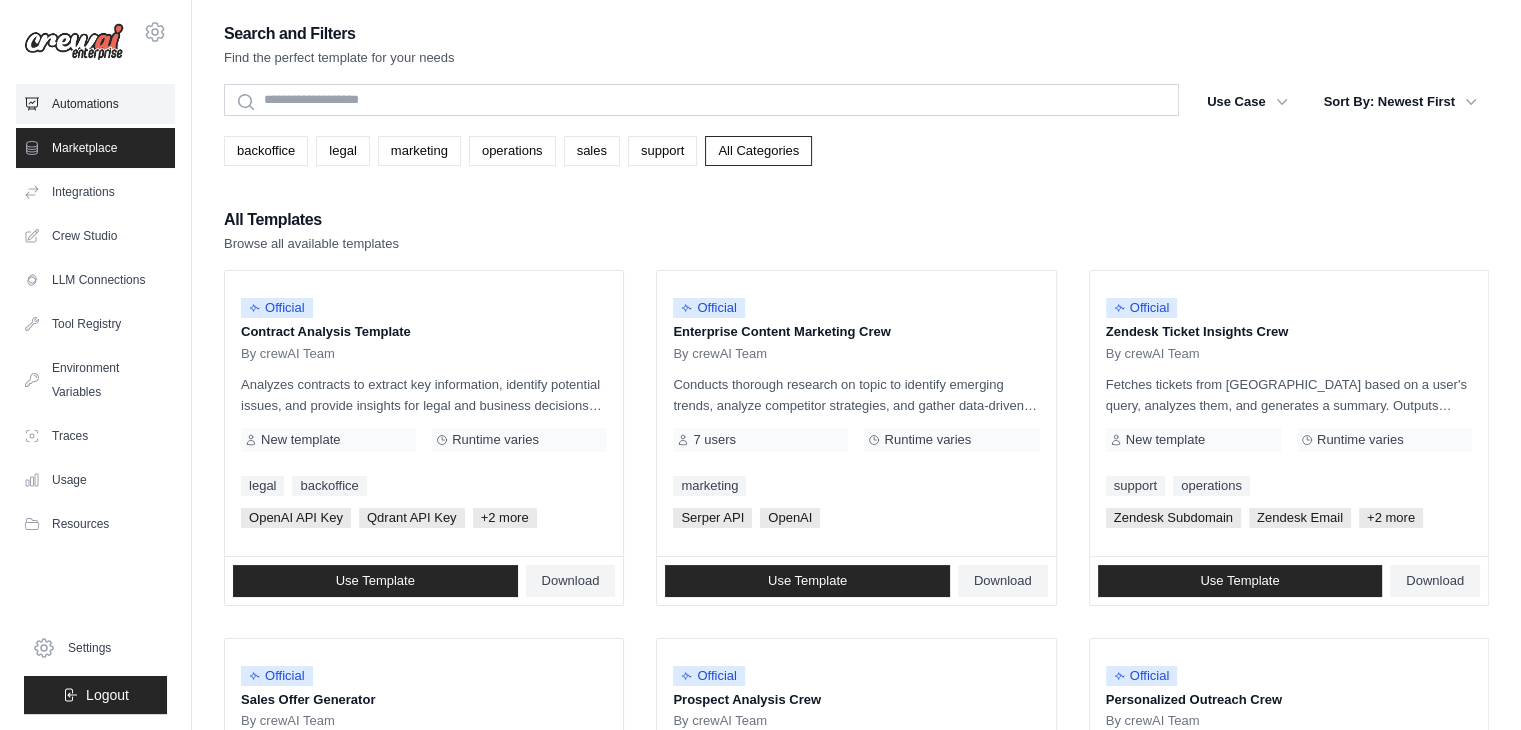 click on "Automations" at bounding box center (95, 104) 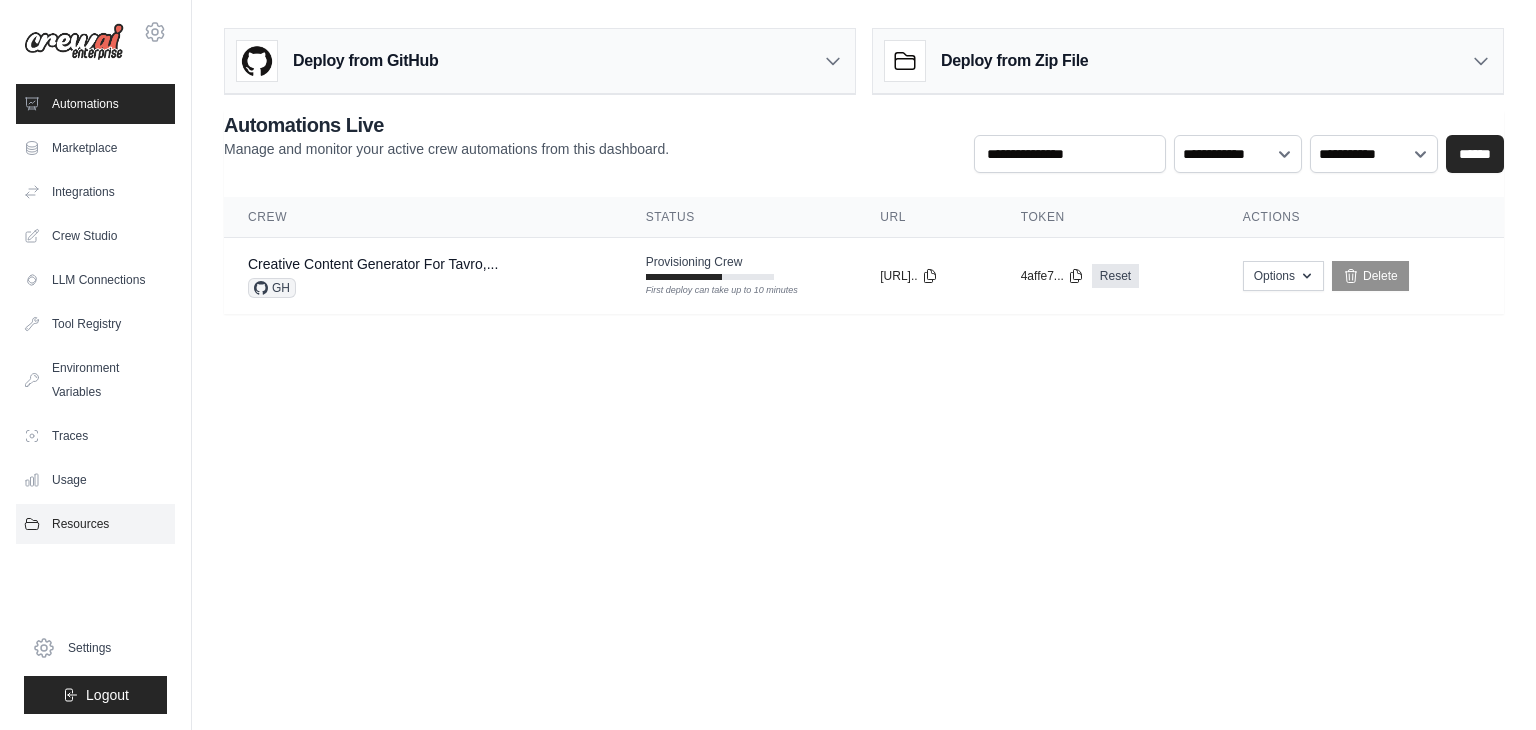 click on "Resources" at bounding box center [95, 524] 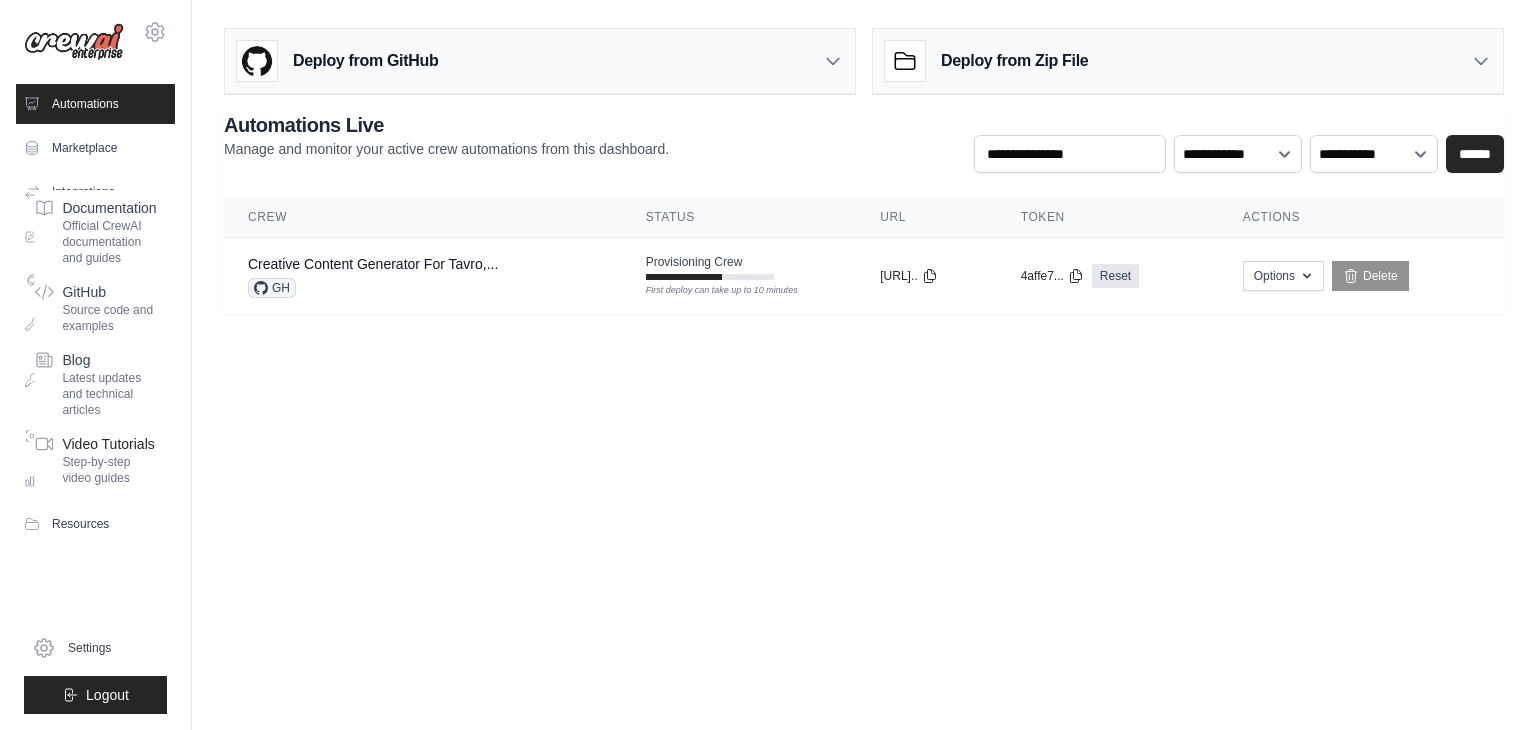 click on "Video Tutorials" at bounding box center (109, 444) 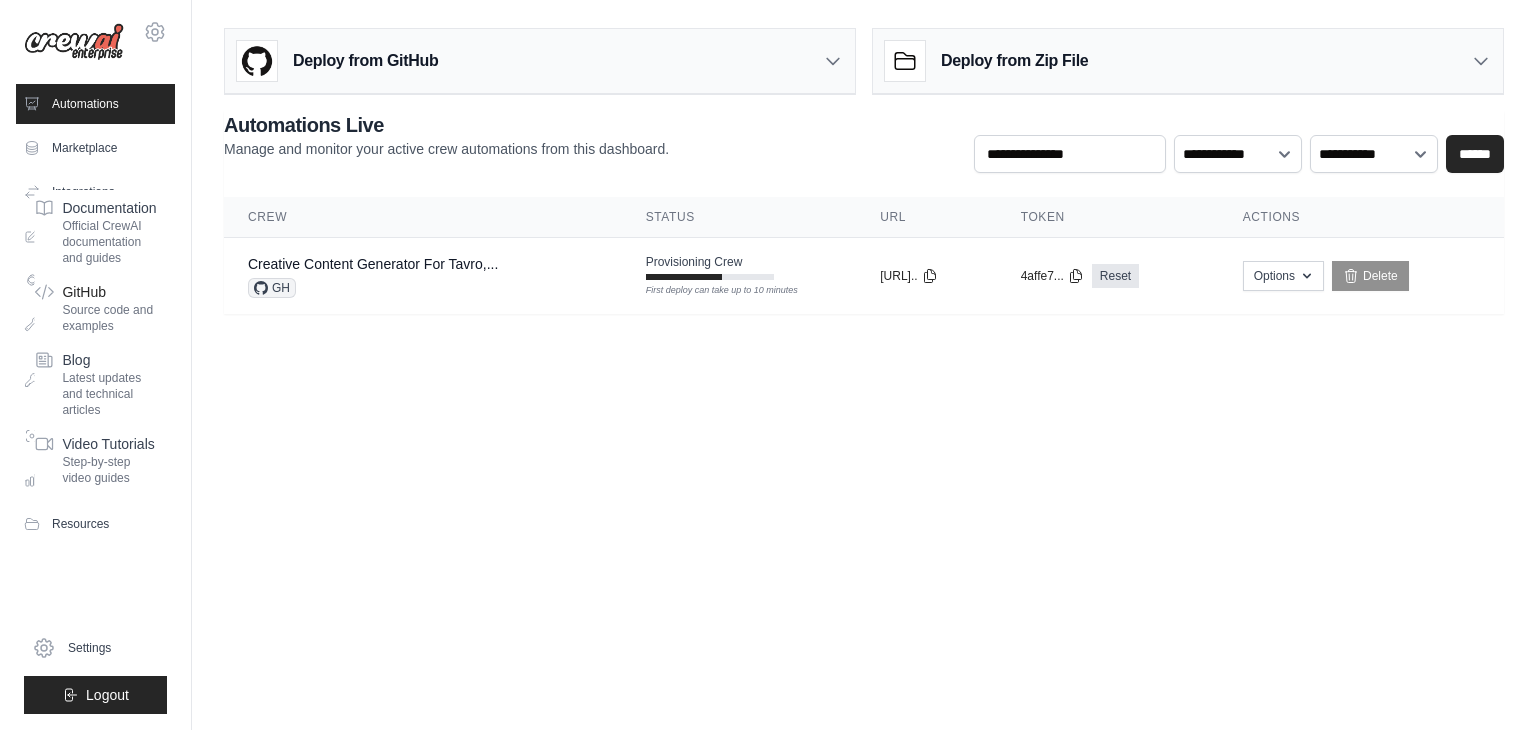 click on "Source code and examples" at bounding box center (109, 318) 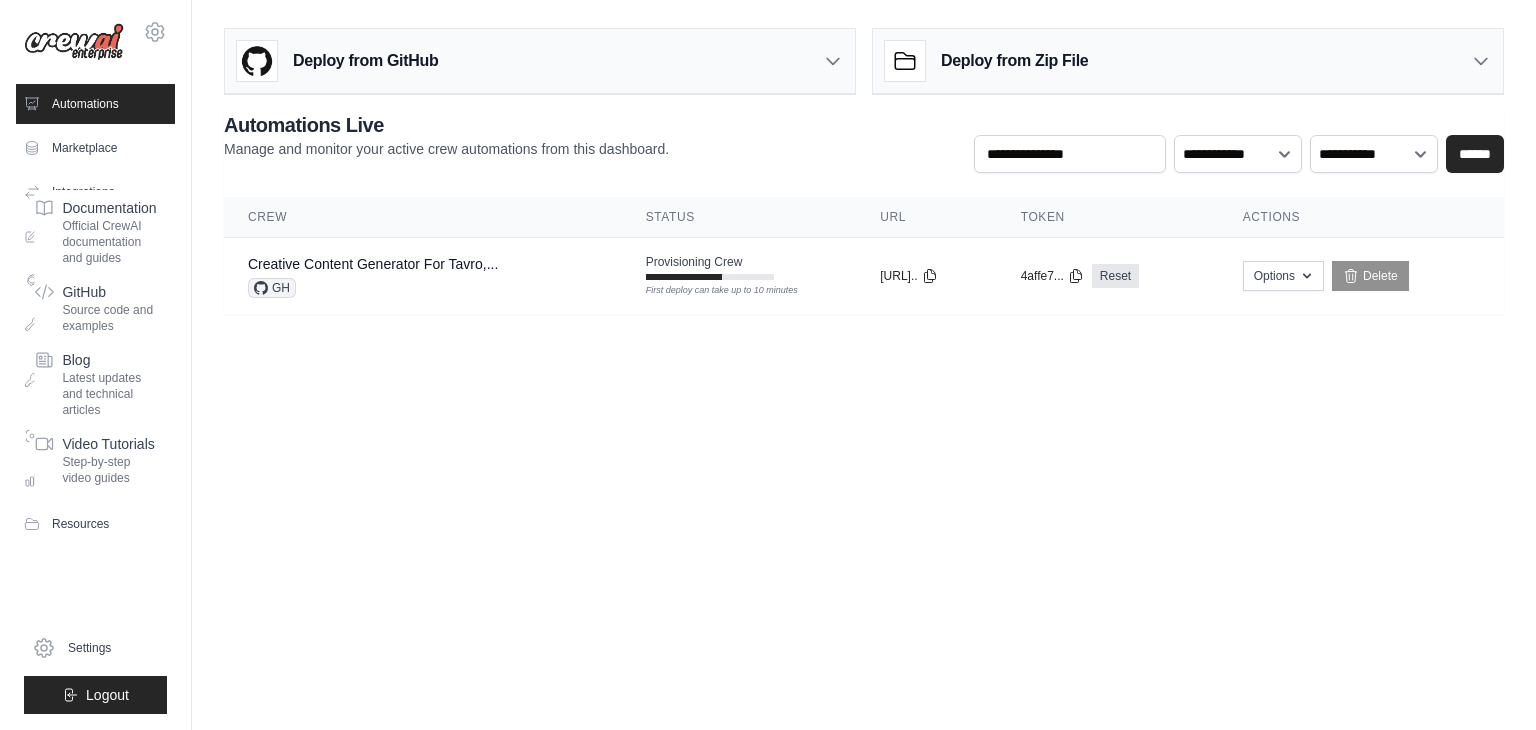 click on "Automations
Marketplace
Integrations
Crew Studio
LLM Connections
Documentation" at bounding box center [95, 399] 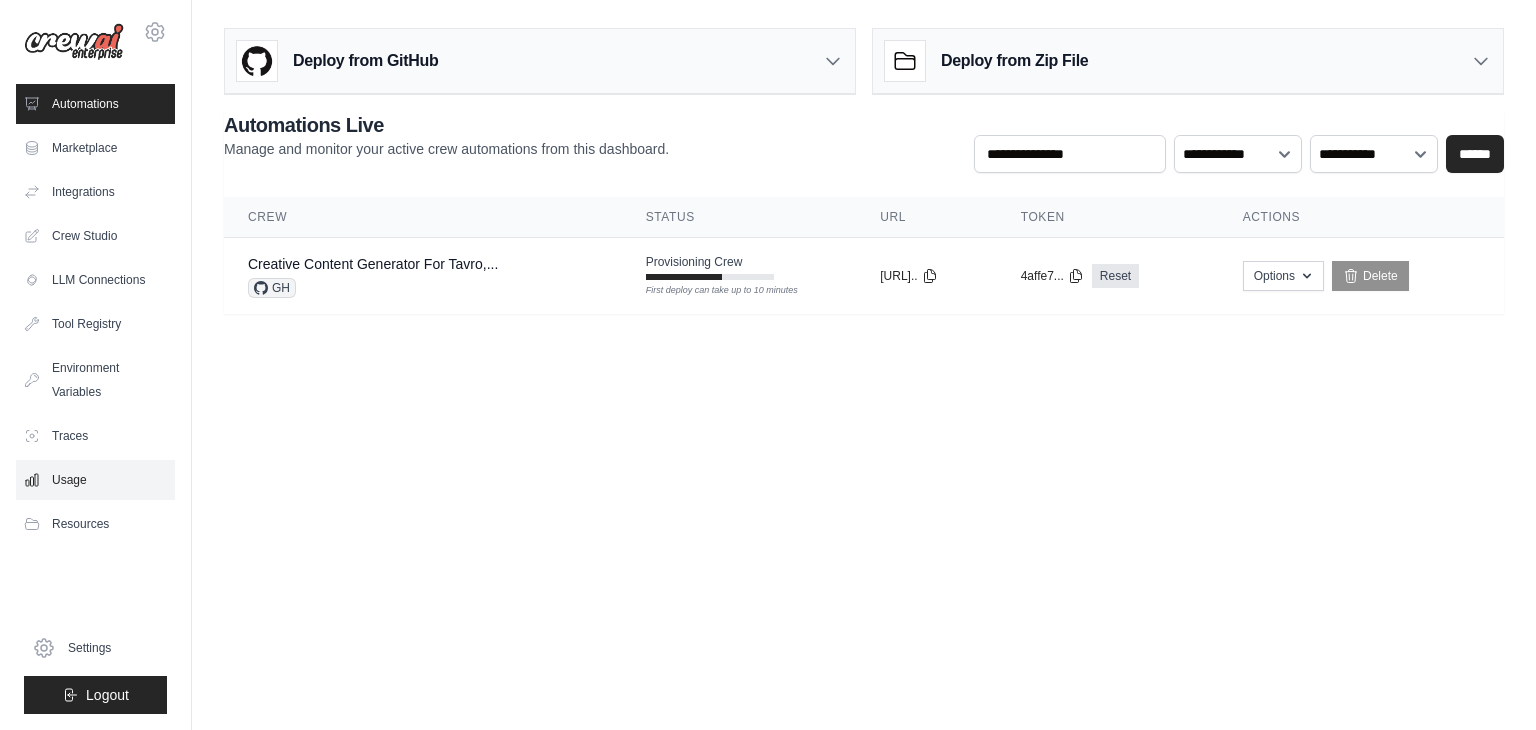 click on "Usage" at bounding box center [95, 480] 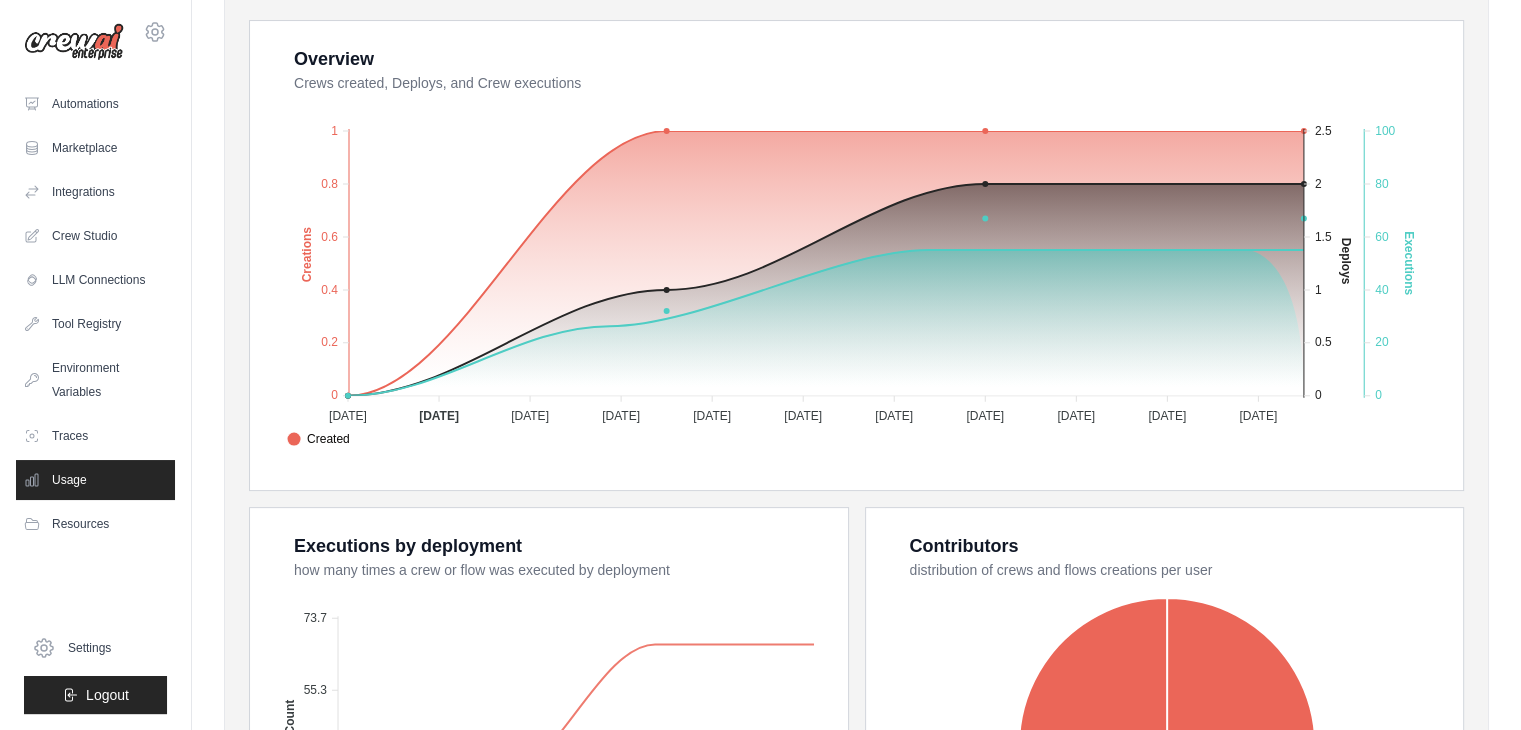 scroll, scrollTop: 200, scrollLeft: 0, axis: vertical 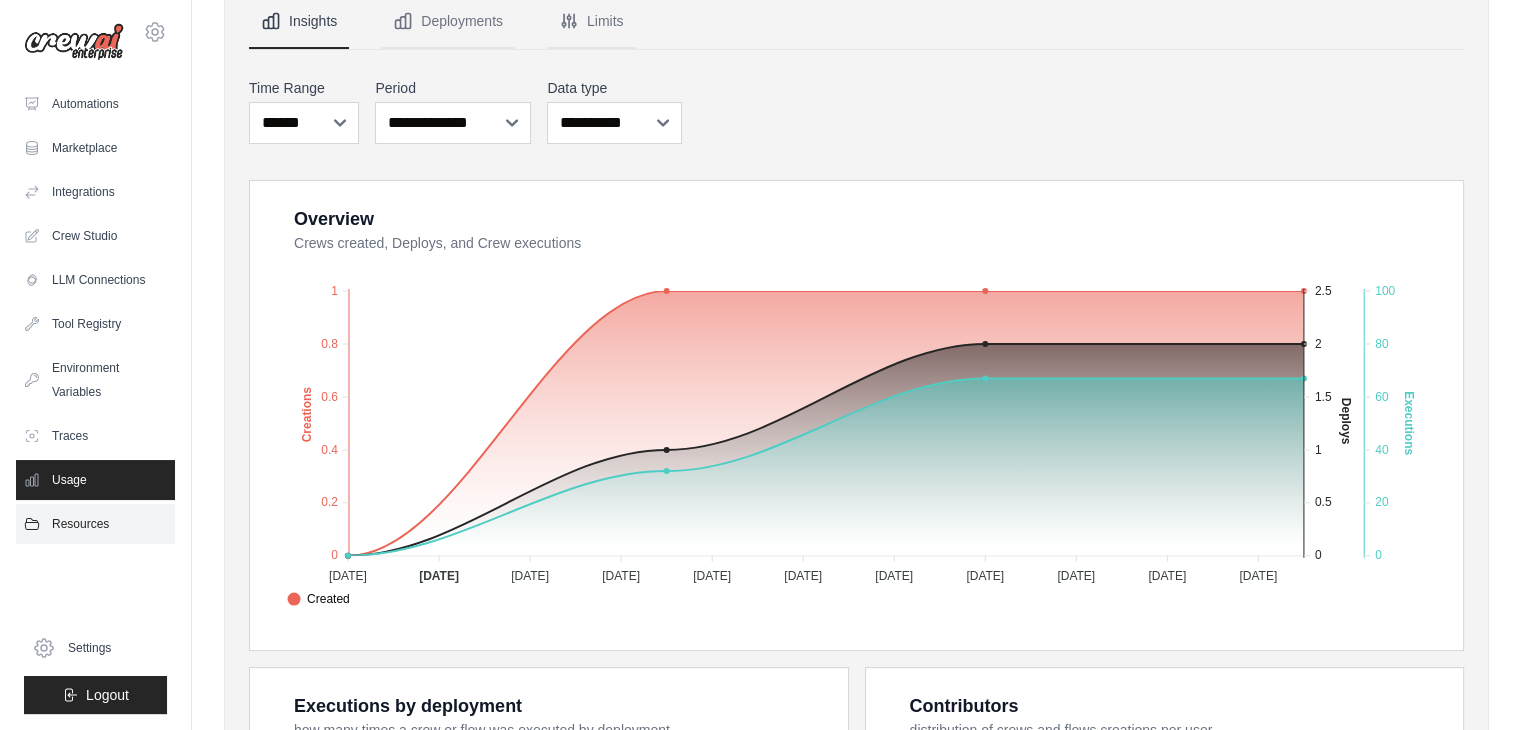 click on "Resources" at bounding box center (95, 524) 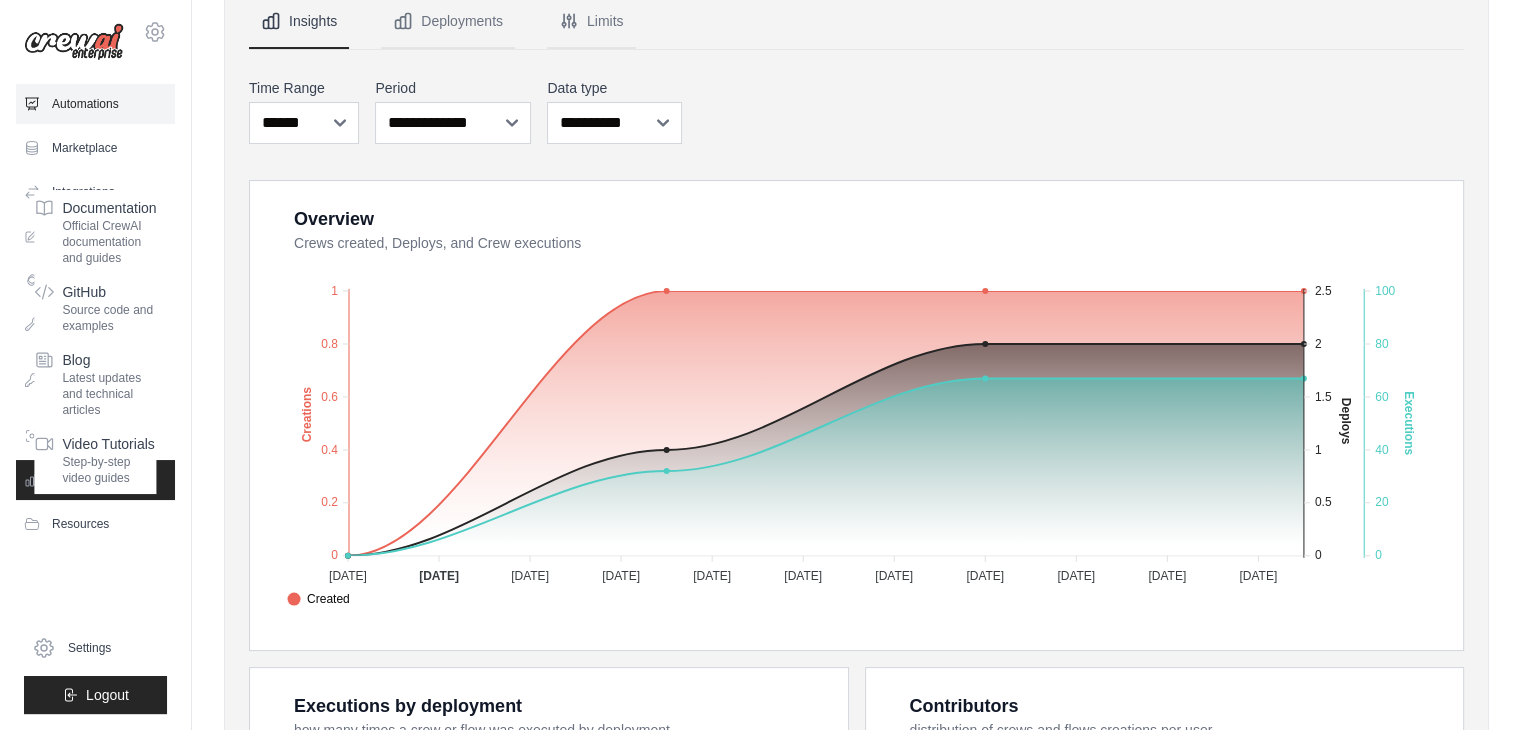 click on "Automations" at bounding box center [95, 104] 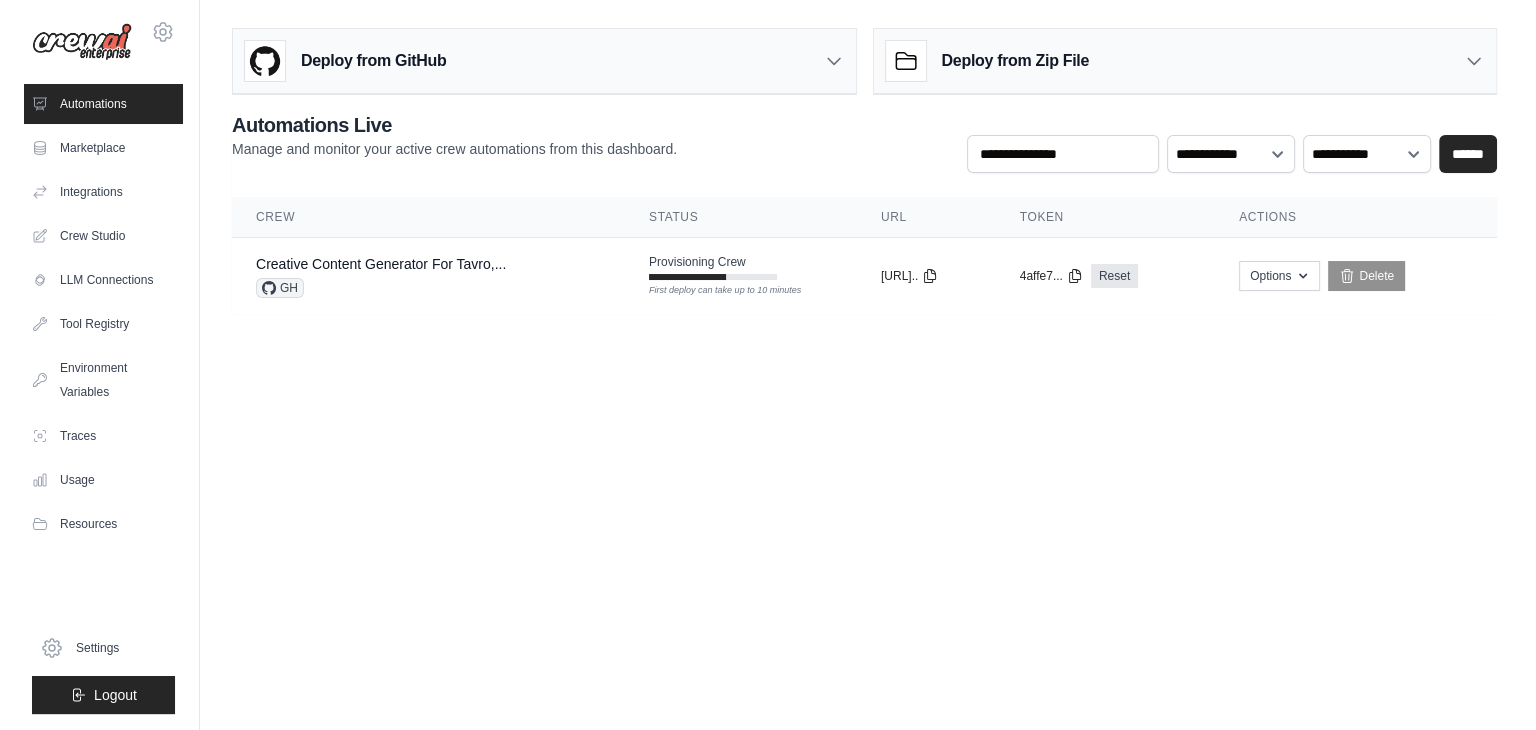scroll, scrollTop: 0, scrollLeft: 0, axis: both 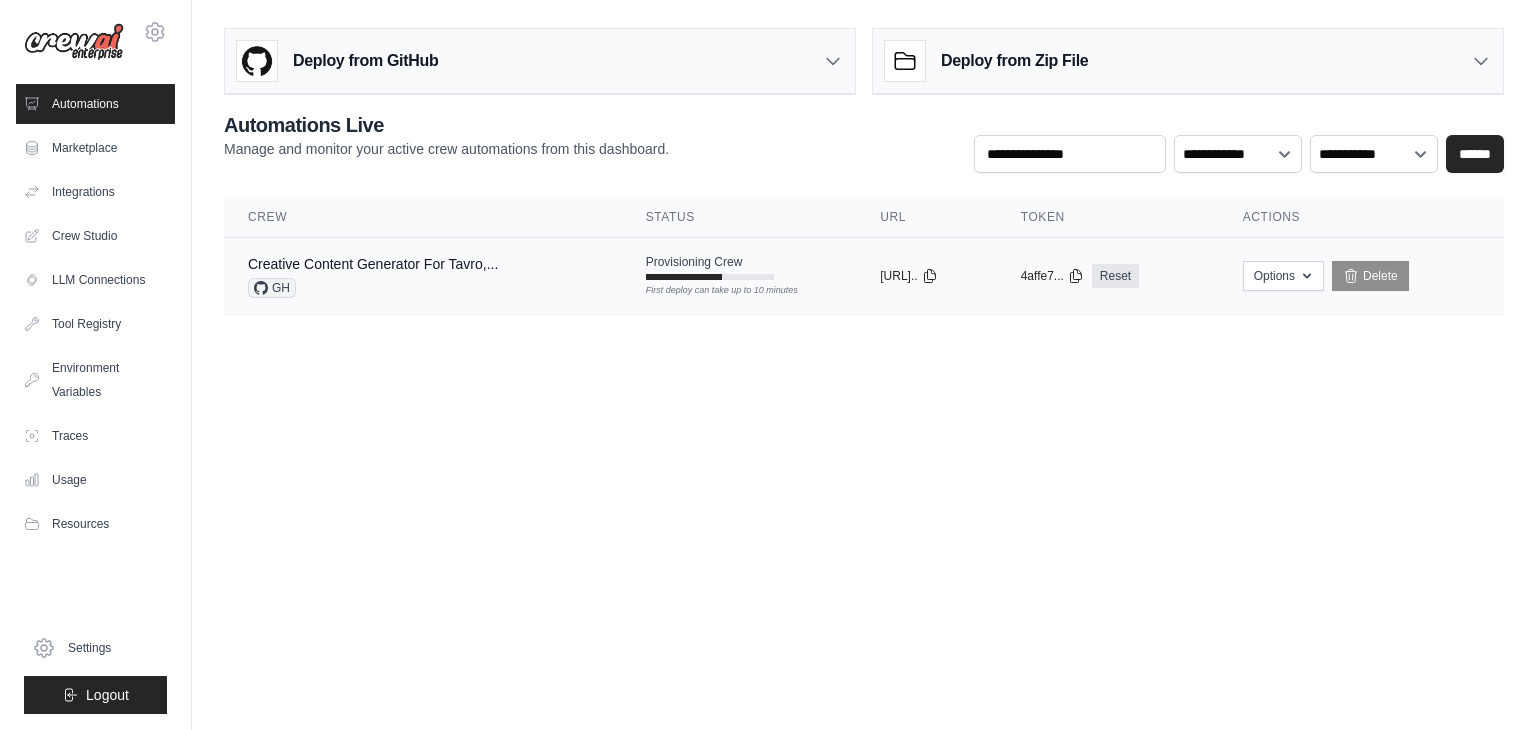 click on "Provisioning Crew" at bounding box center [694, 262] 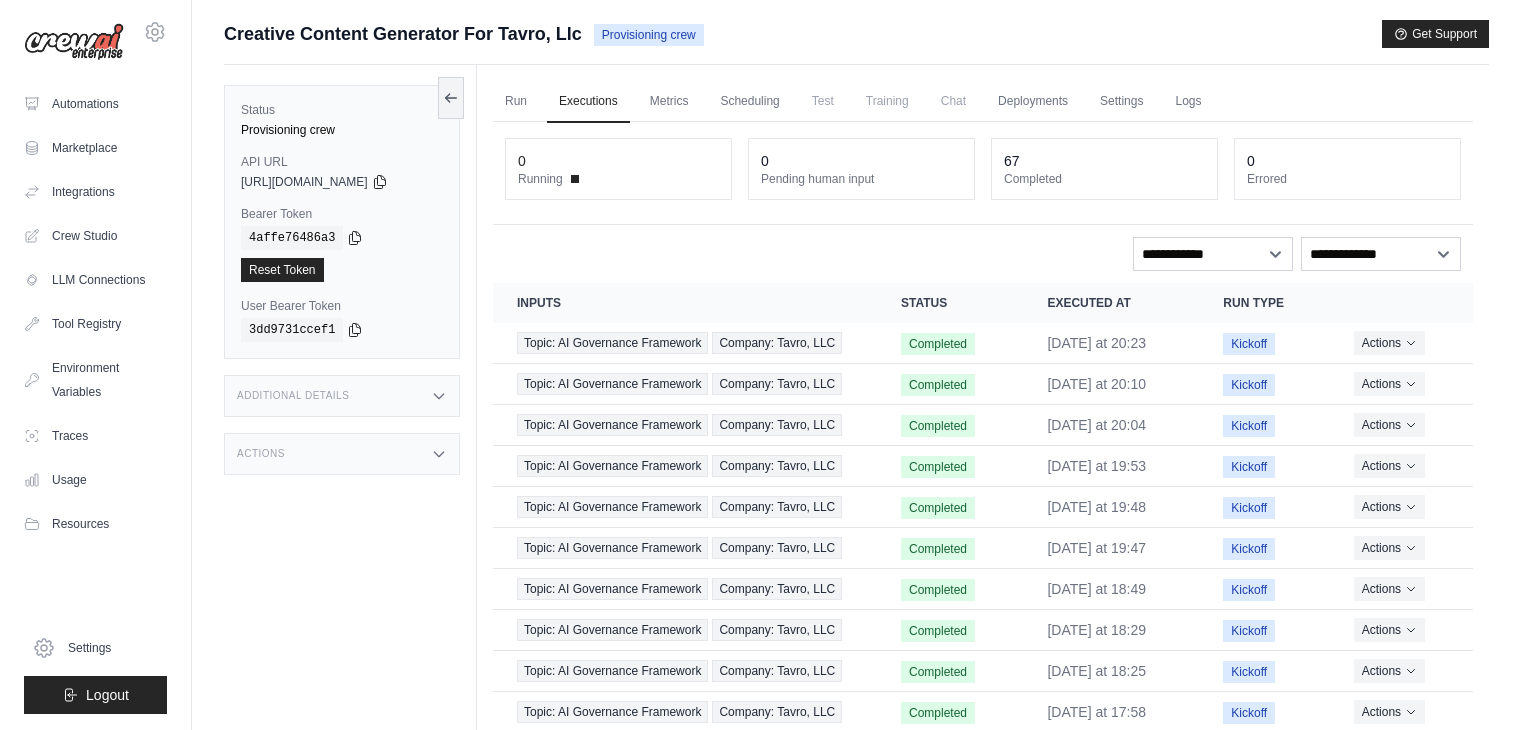 scroll, scrollTop: 0, scrollLeft: 0, axis: both 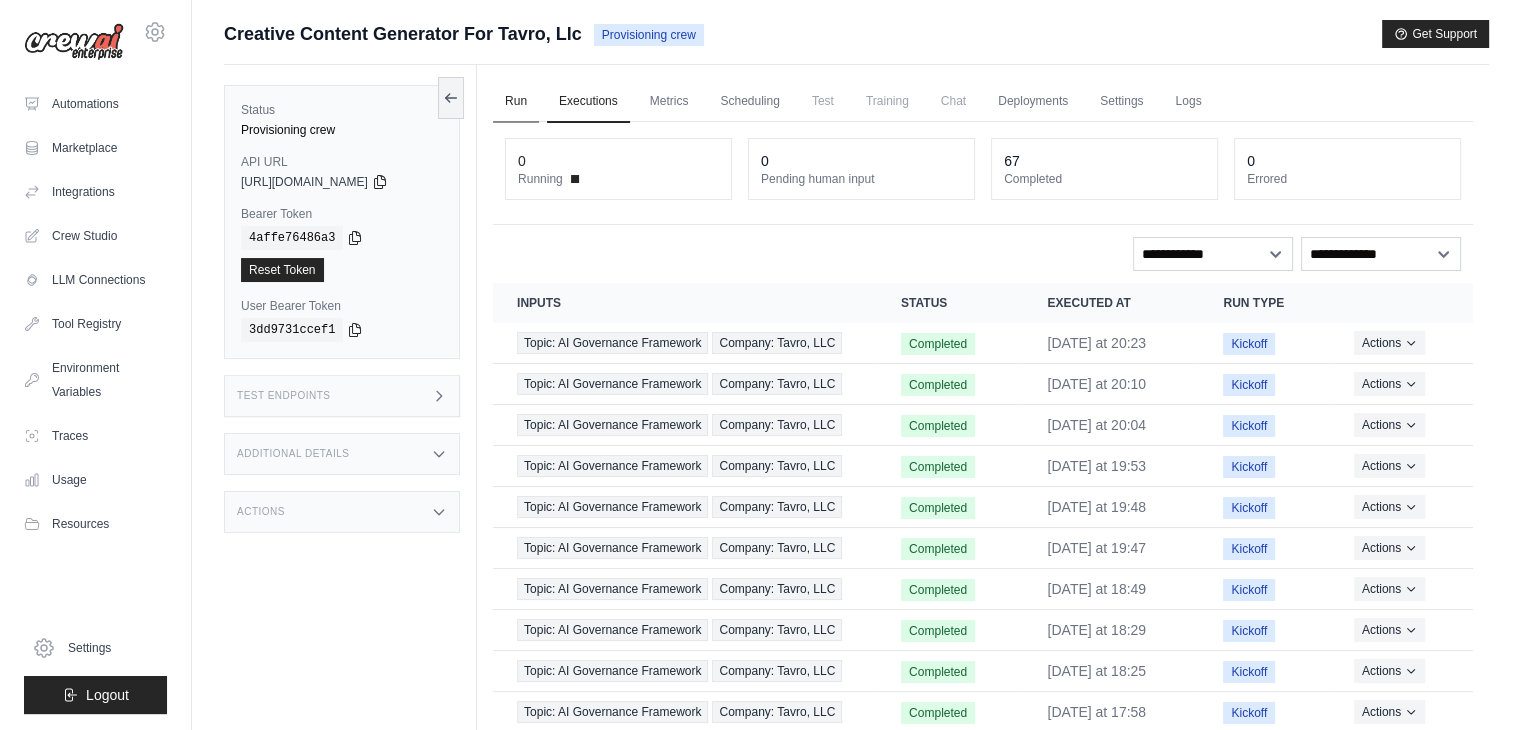 click on "Run" at bounding box center (516, 102) 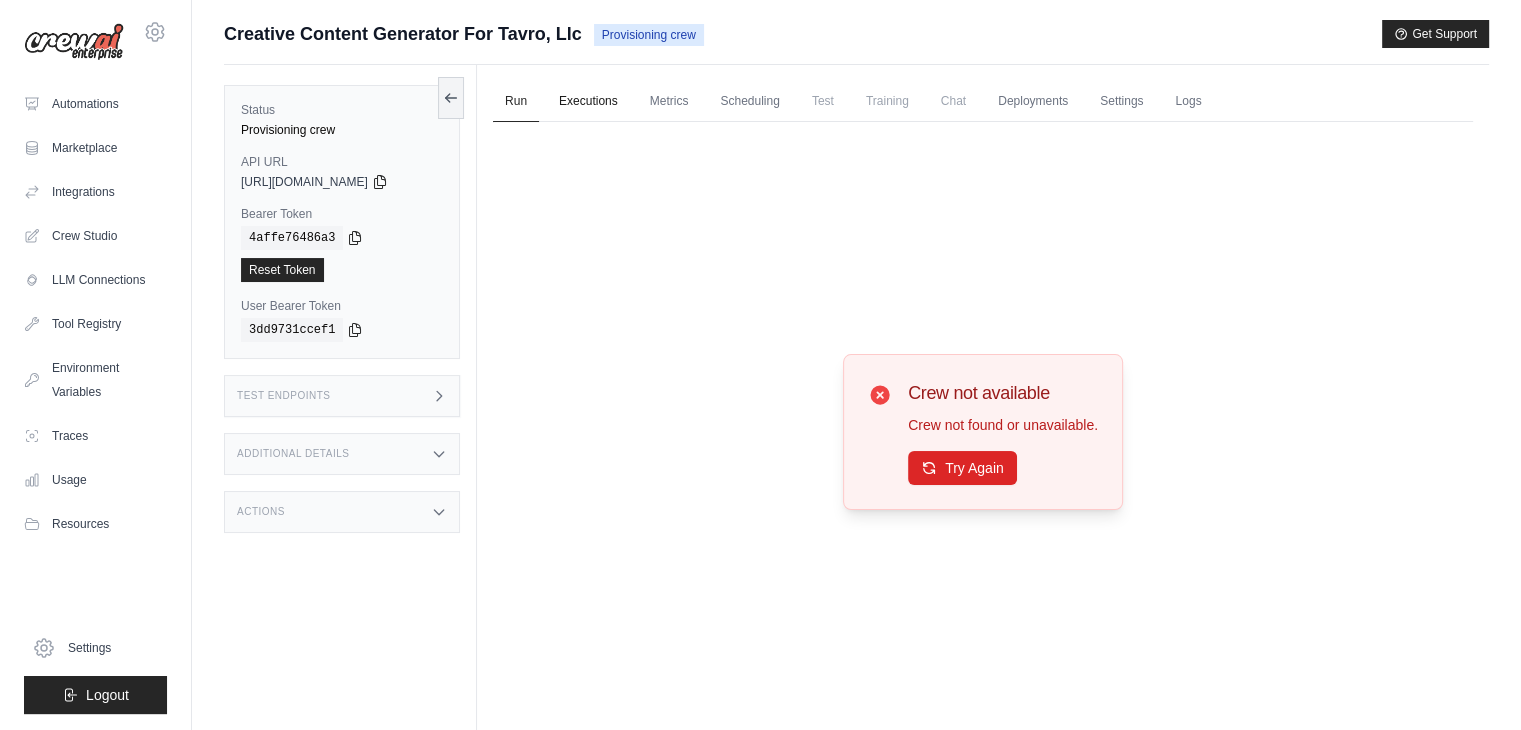 click on "Executions" at bounding box center (588, 102) 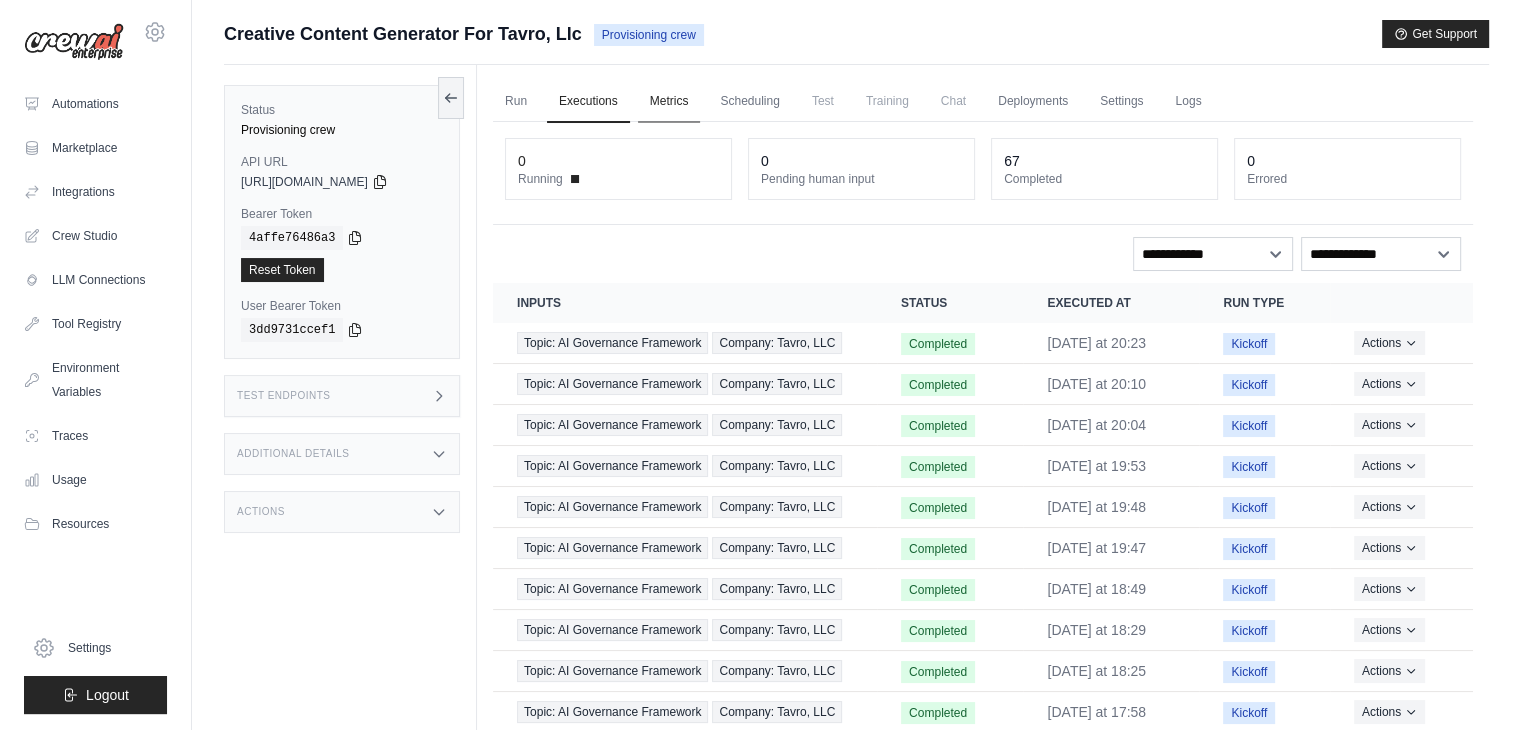 click on "Metrics" at bounding box center (669, 102) 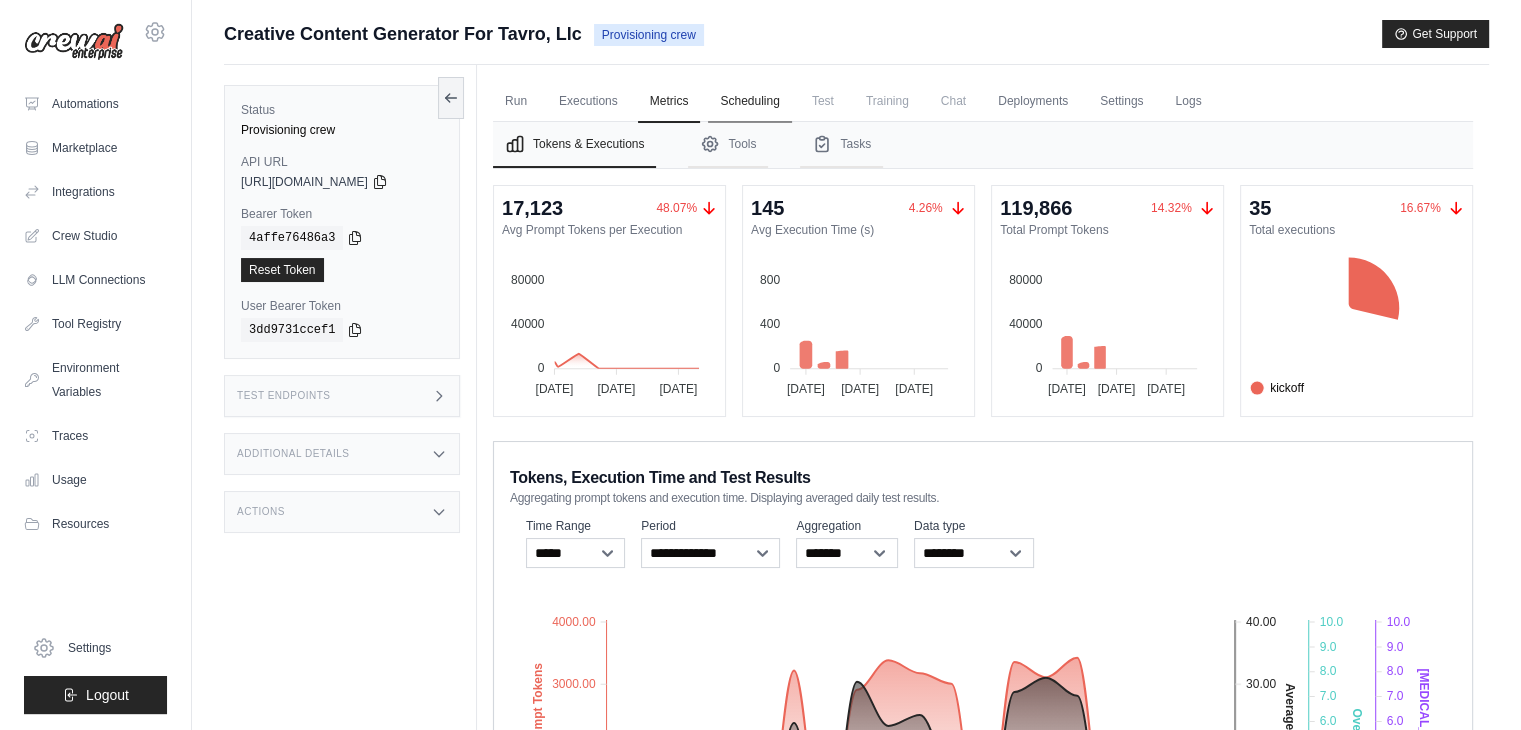 click on "Scheduling" at bounding box center [749, 102] 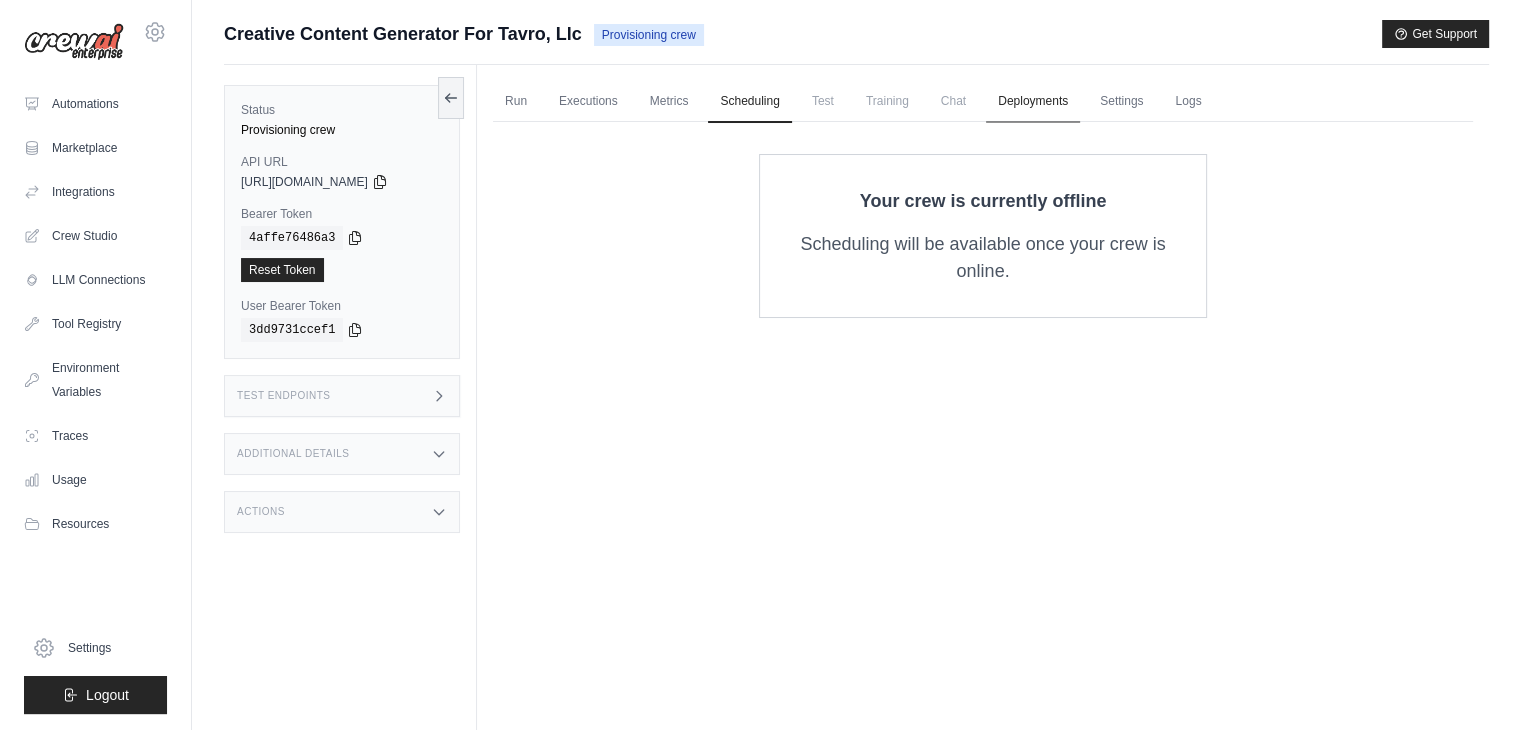 click on "Deployments" at bounding box center [1033, 102] 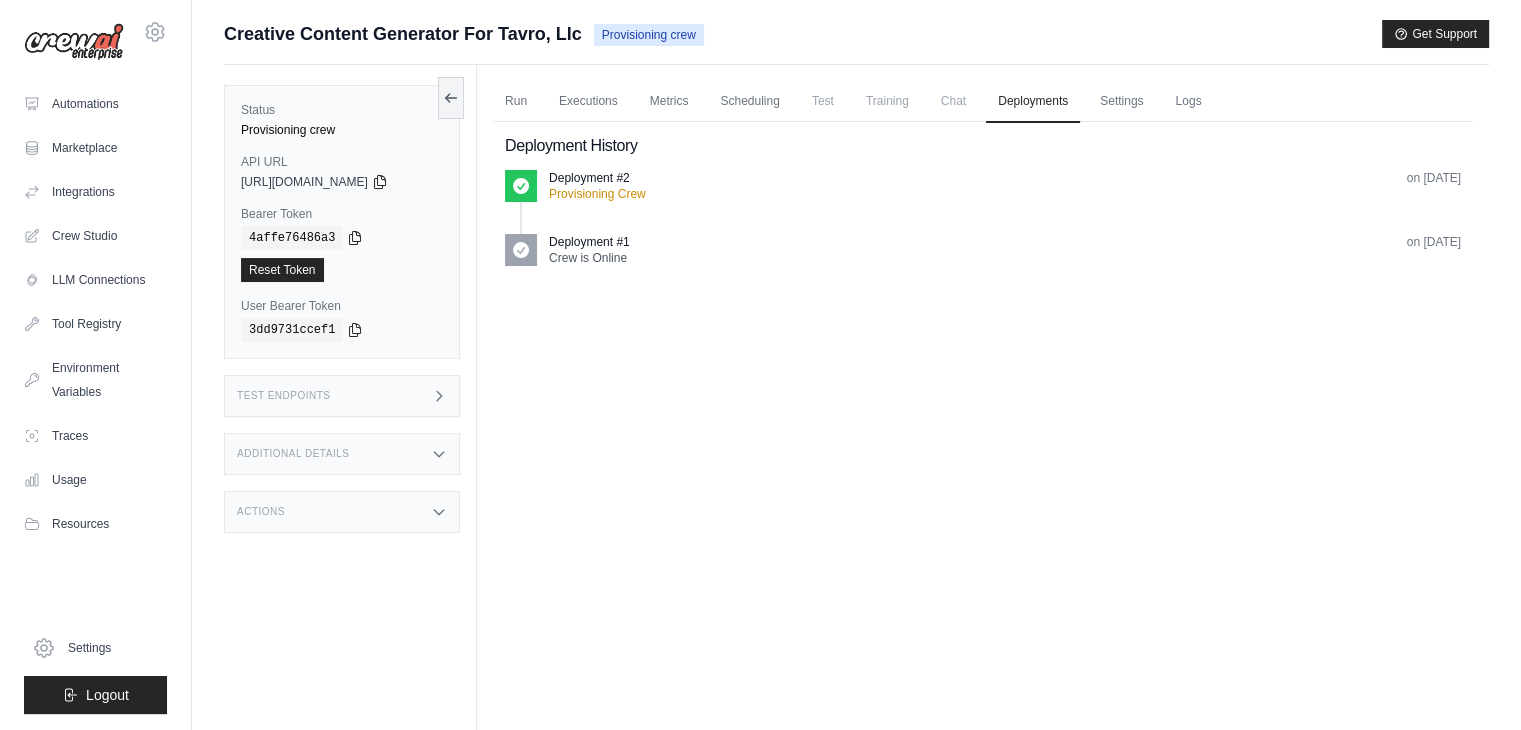 click at bounding box center [521, 186] 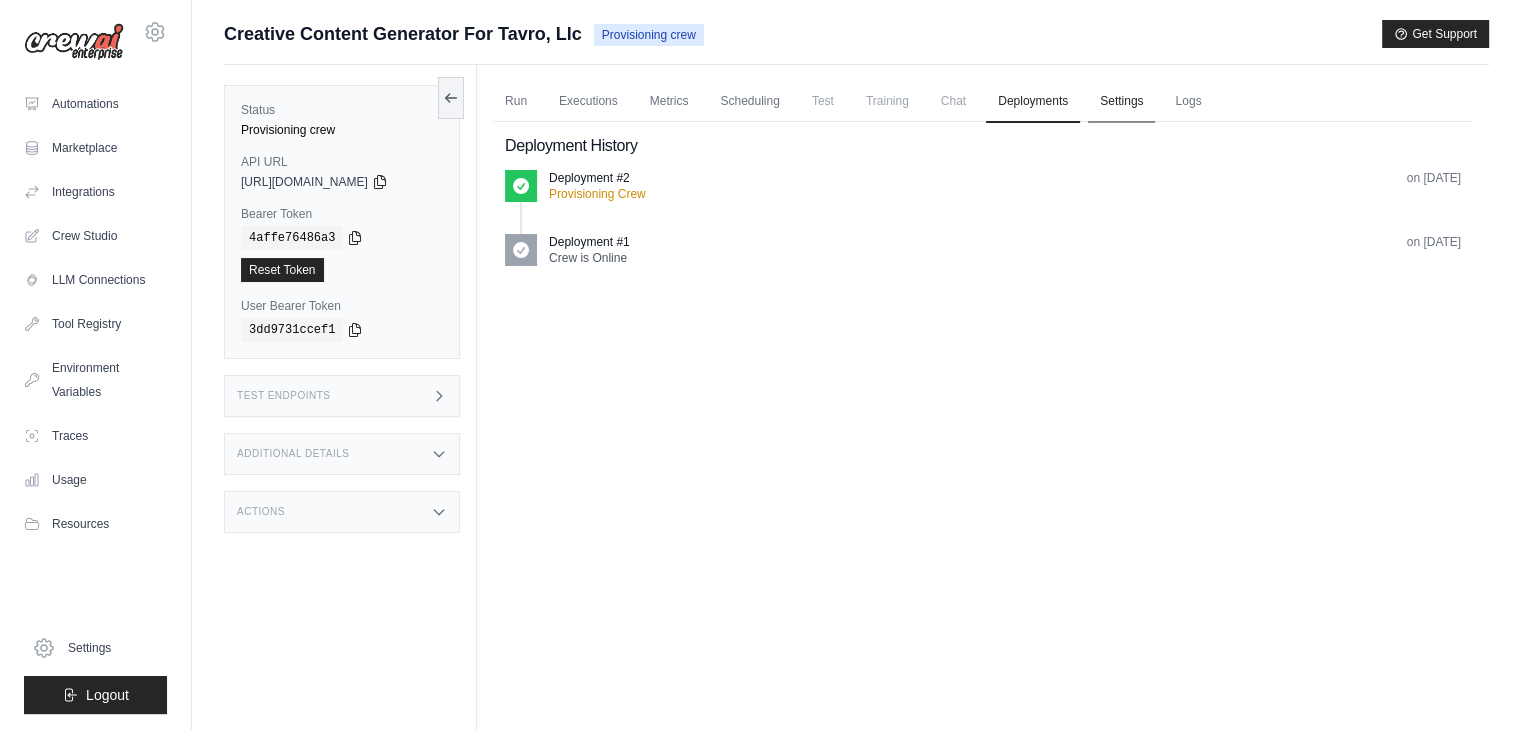 click on "Settings" at bounding box center (1121, 102) 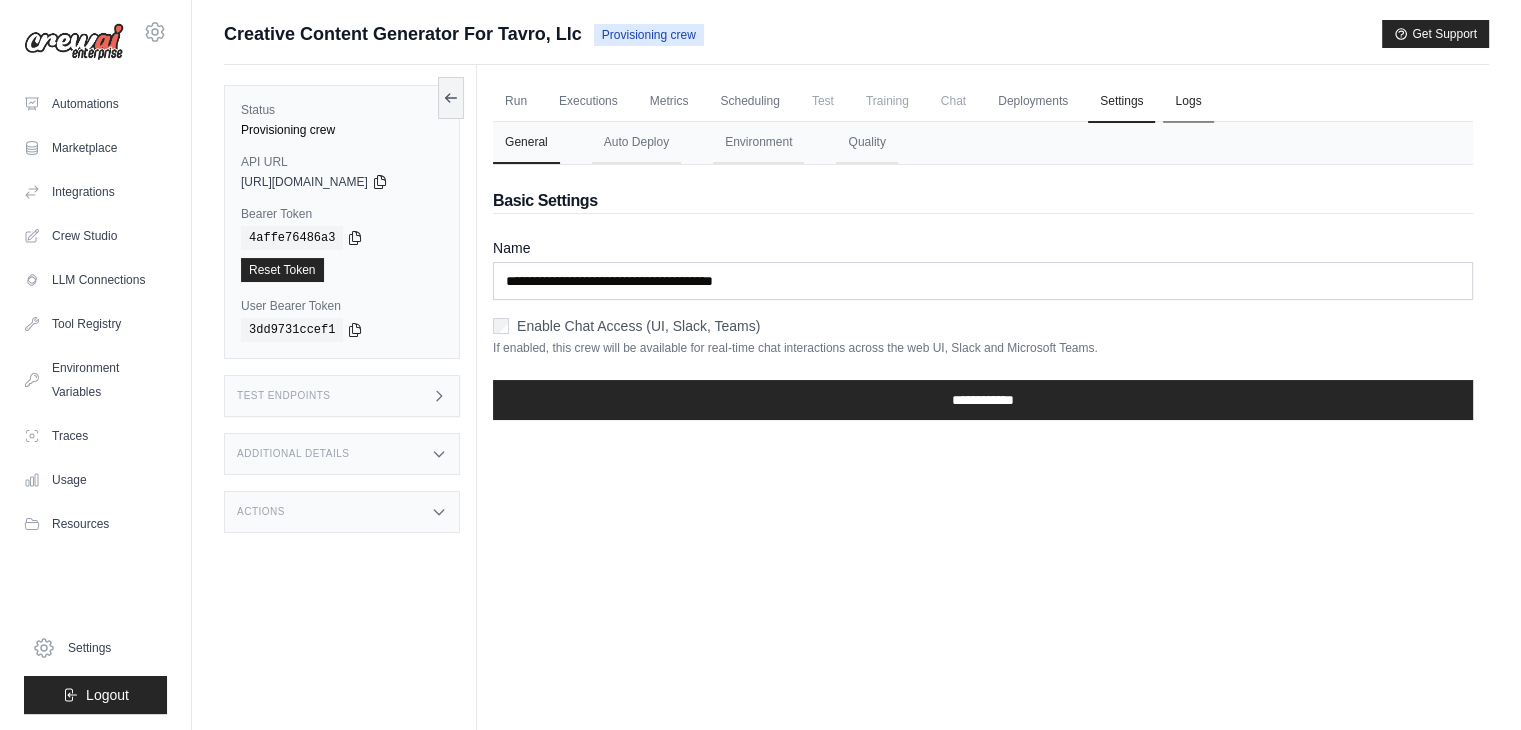 click on "Logs" at bounding box center [1188, 102] 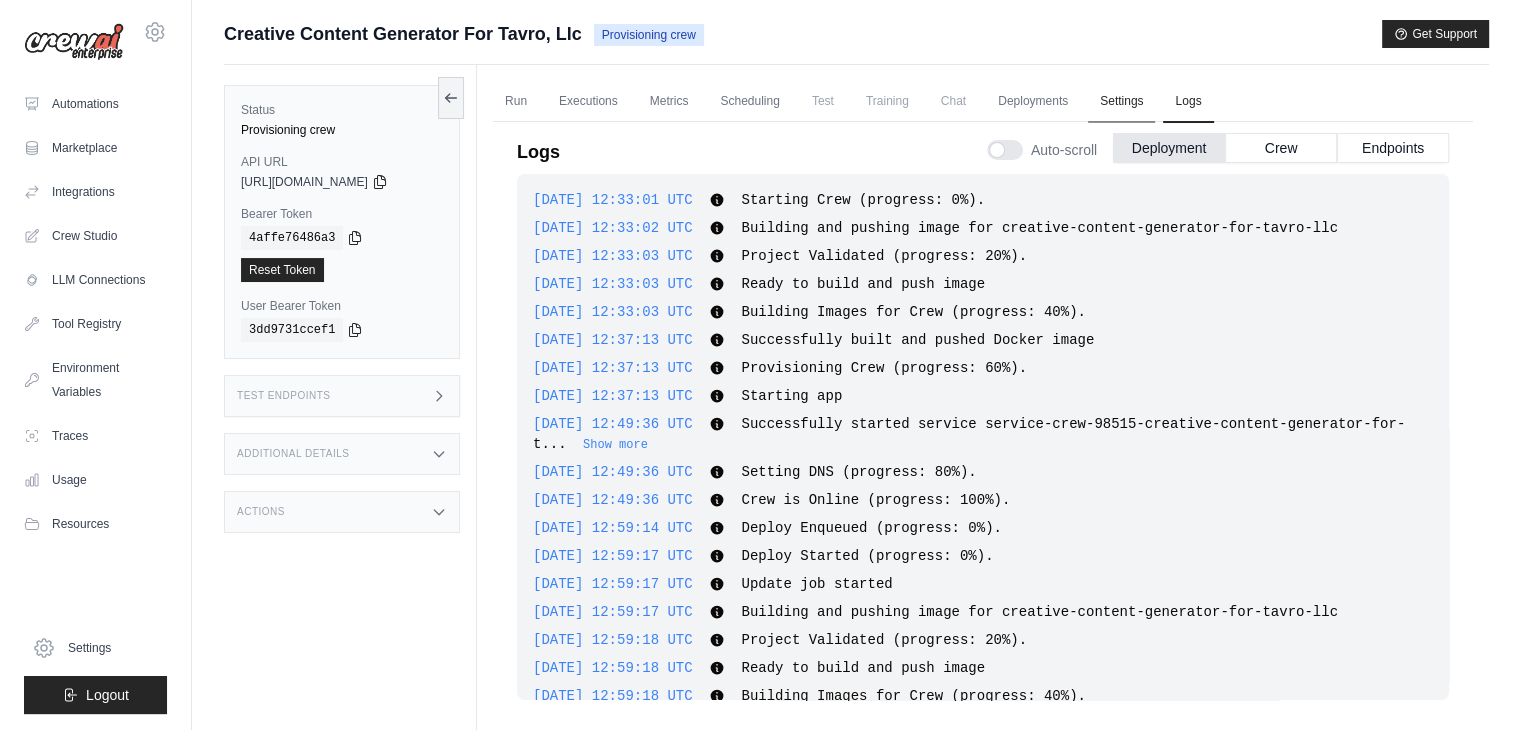 scroll, scrollTop: 854, scrollLeft: 0, axis: vertical 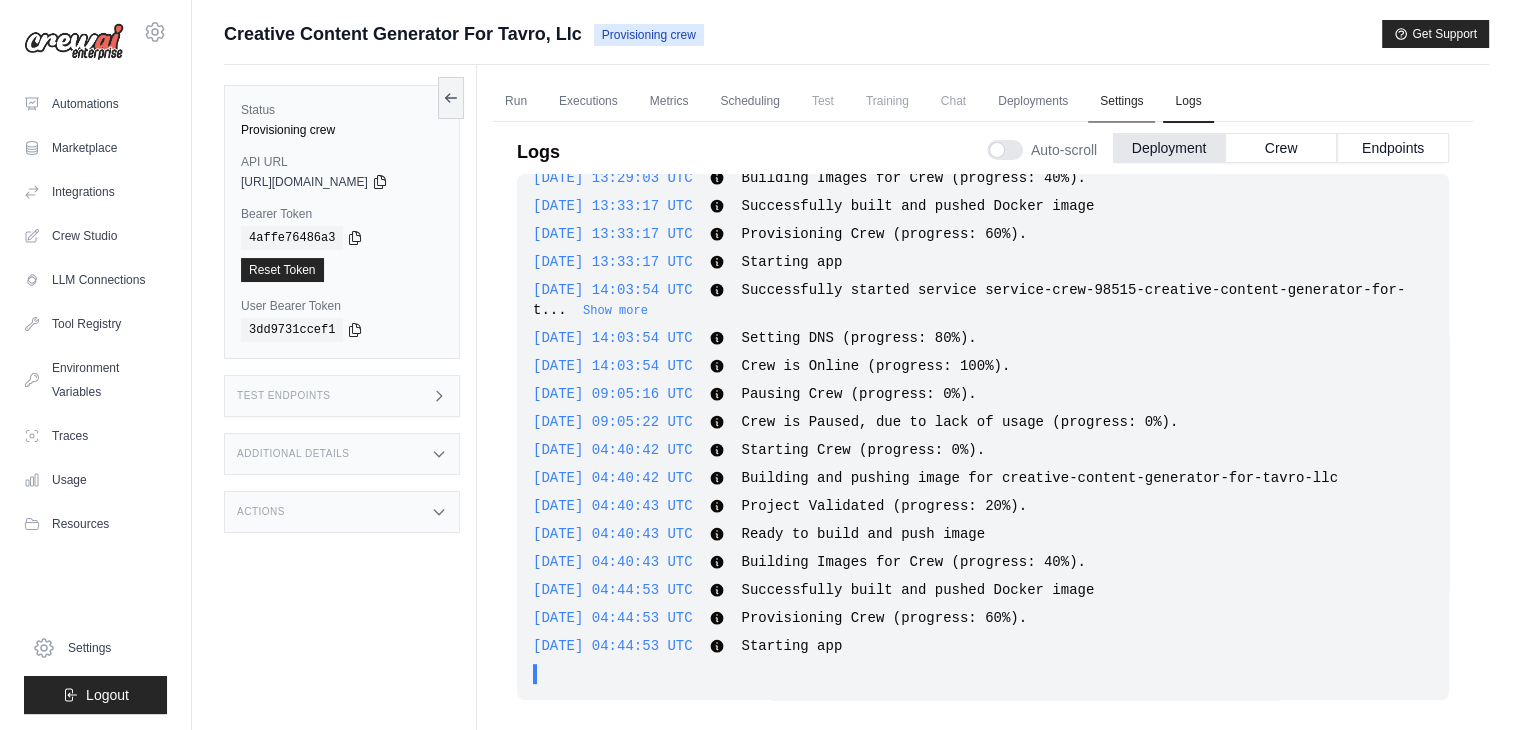 click on "Settings" at bounding box center (1121, 102) 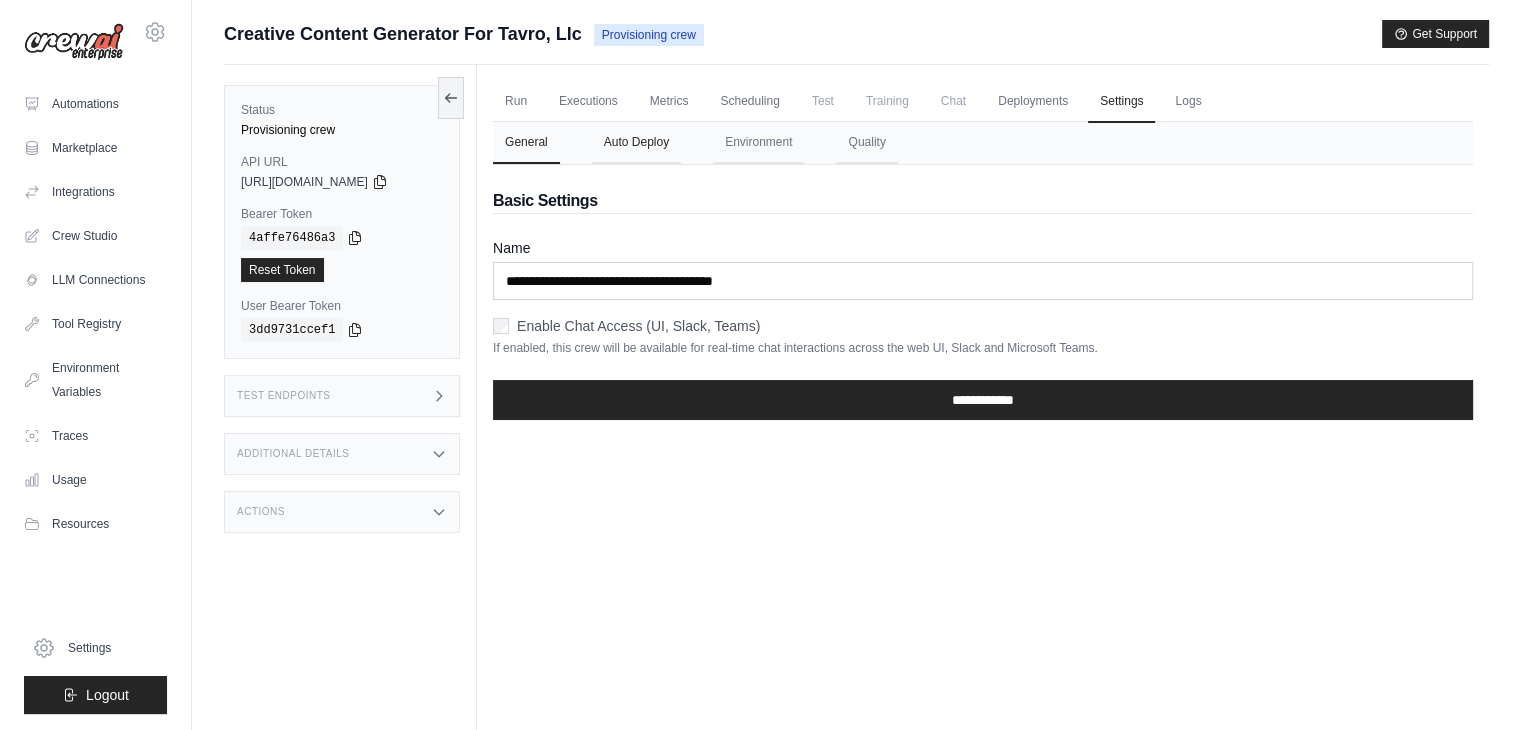 click on "Auto Deploy" at bounding box center (636, 143) 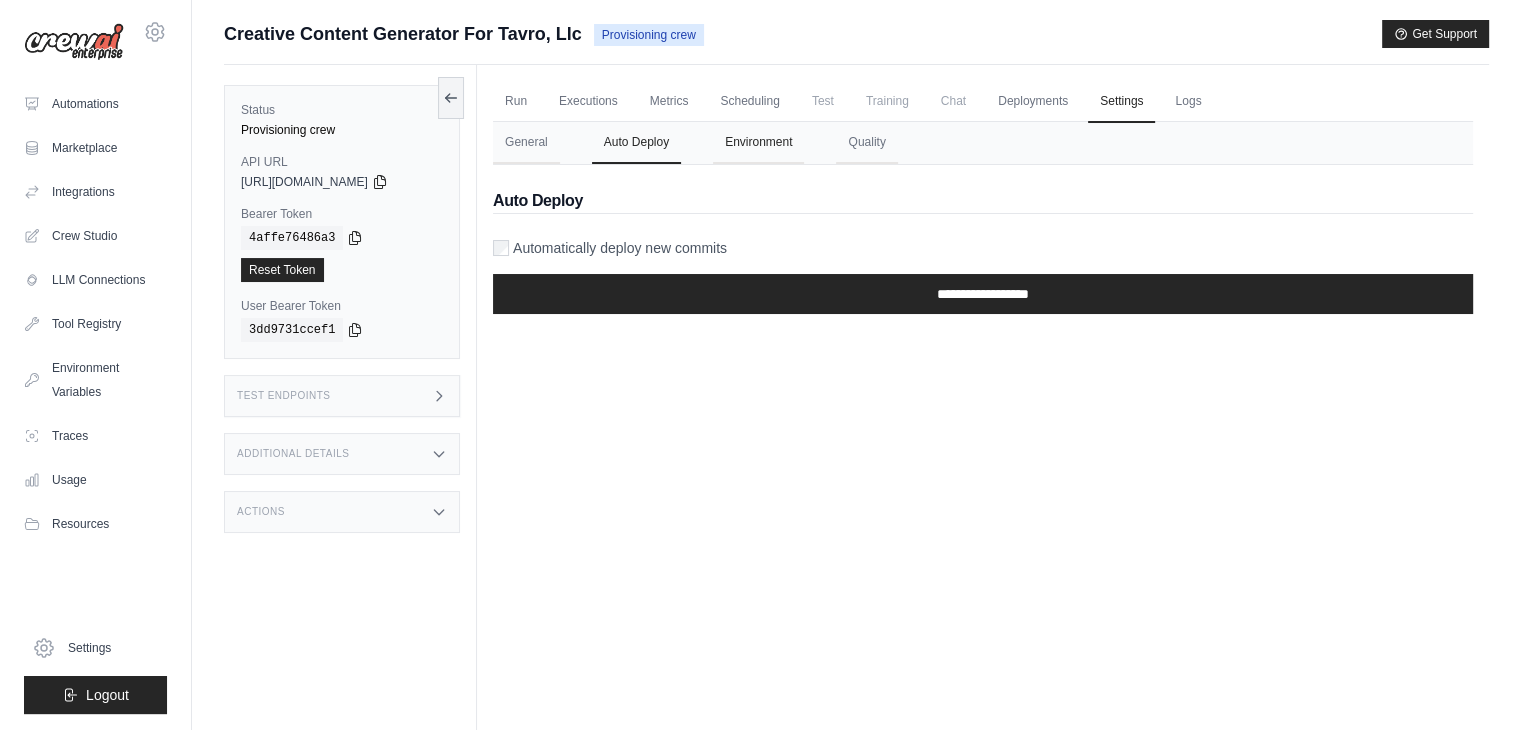 click on "Environment" at bounding box center (758, 143) 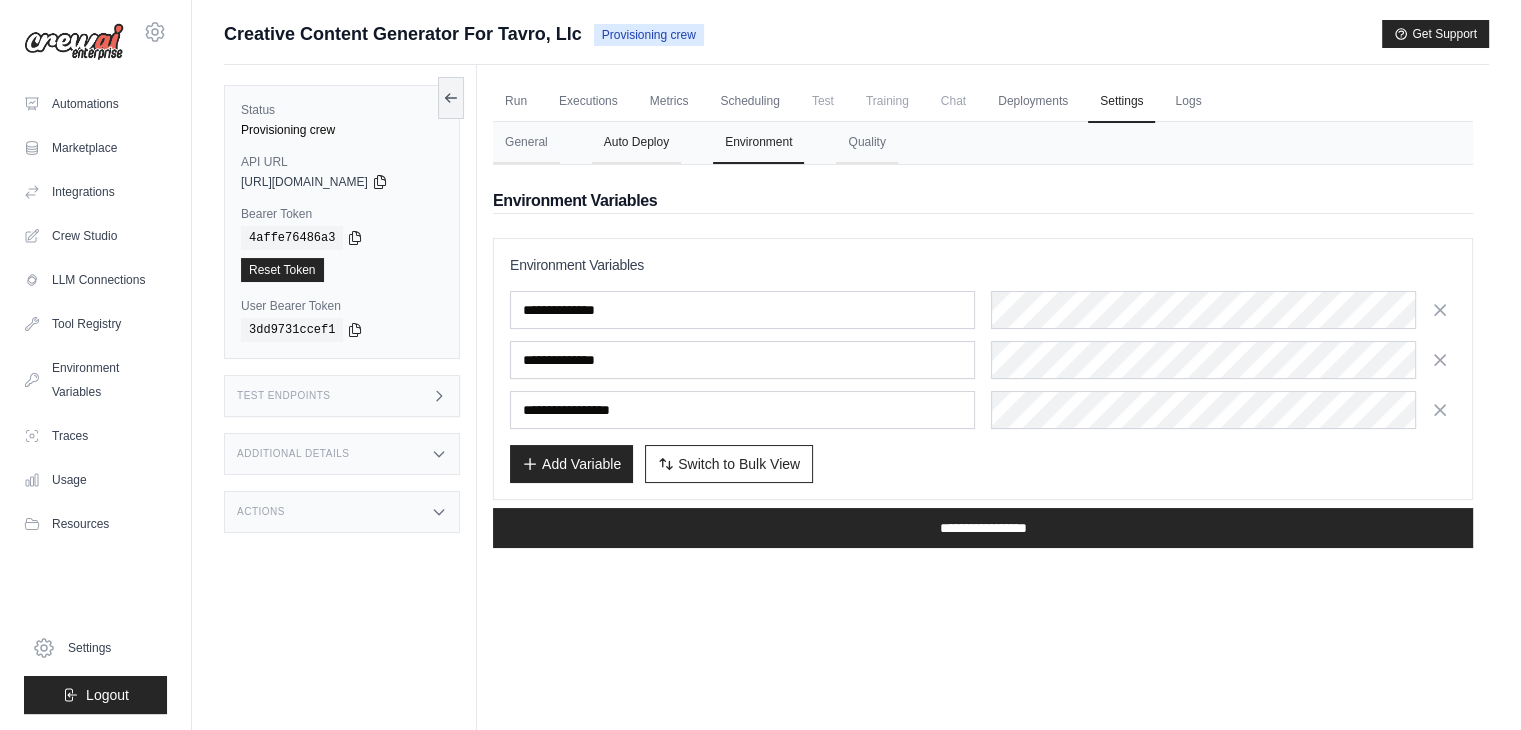 click on "Auto Deploy" at bounding box center (636, 143) 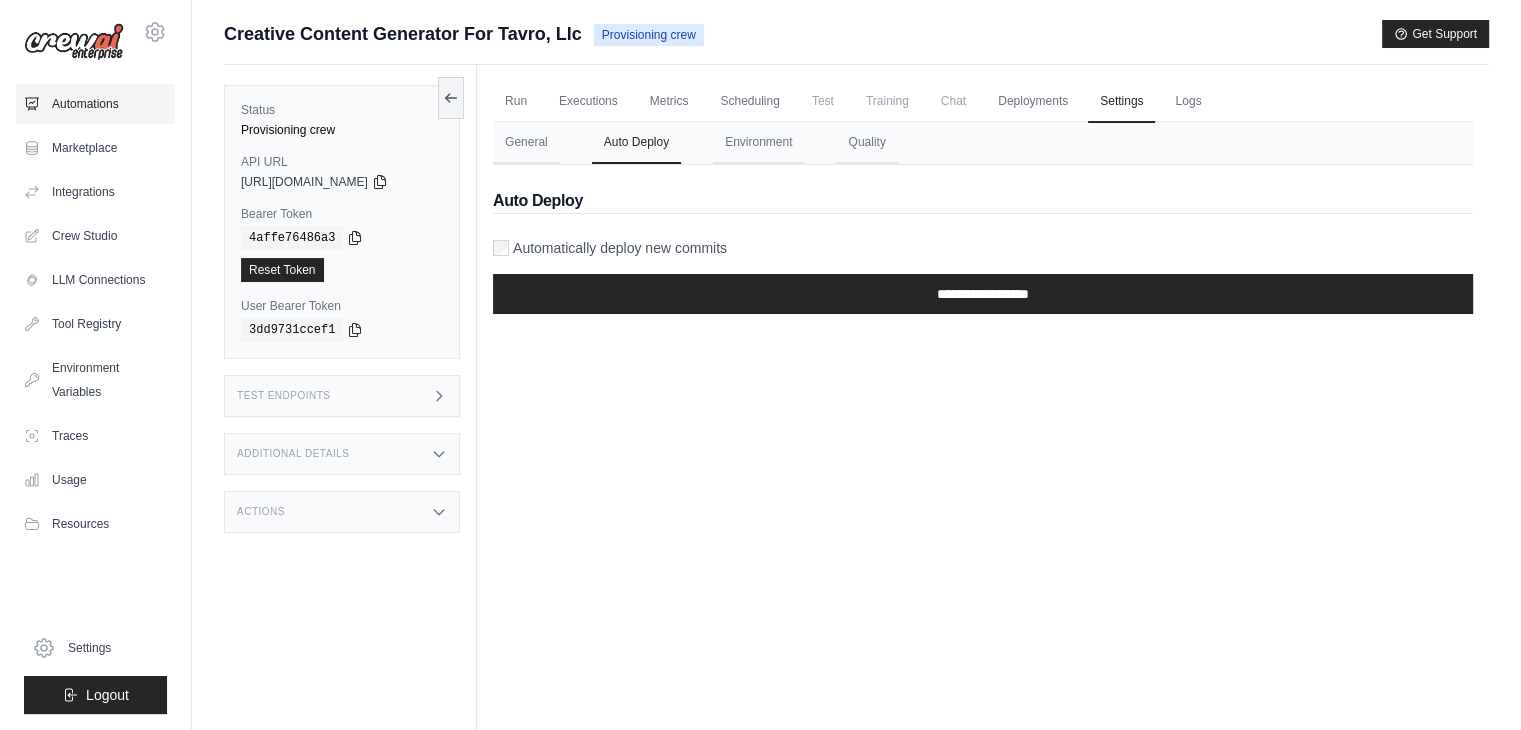 click on "Automations" at bounding box center (95, 104) 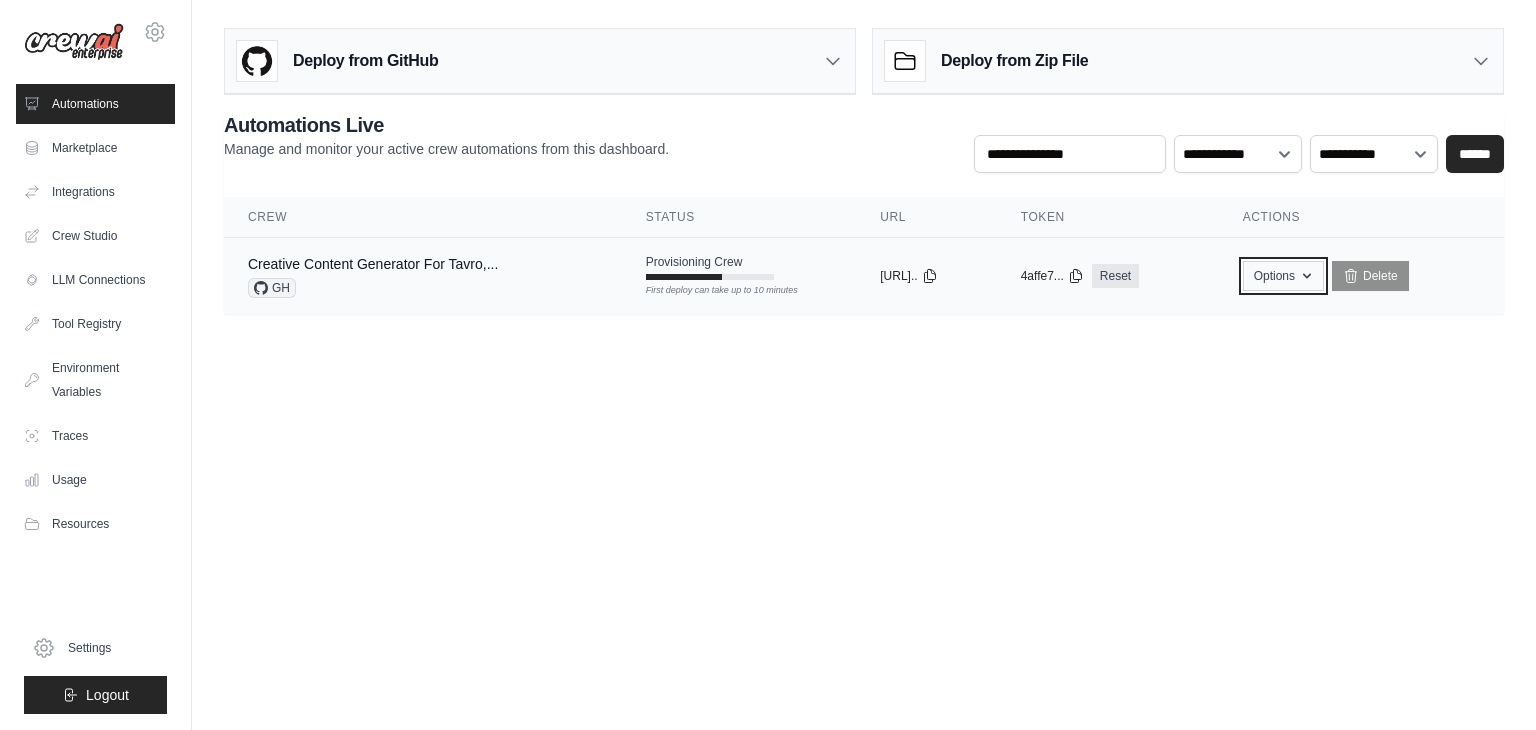 click 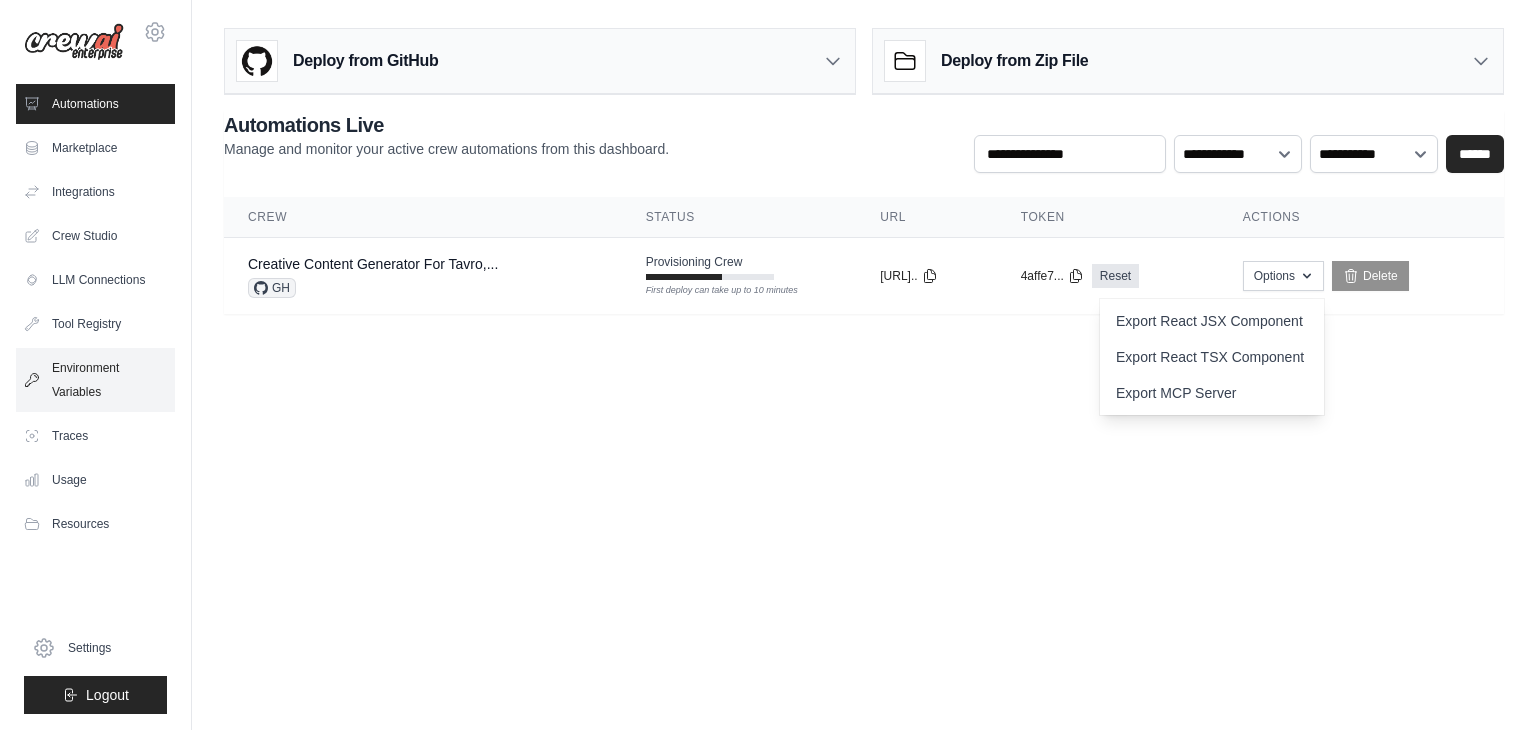 click on "Environment Variables" at bounding box center (95, 380) 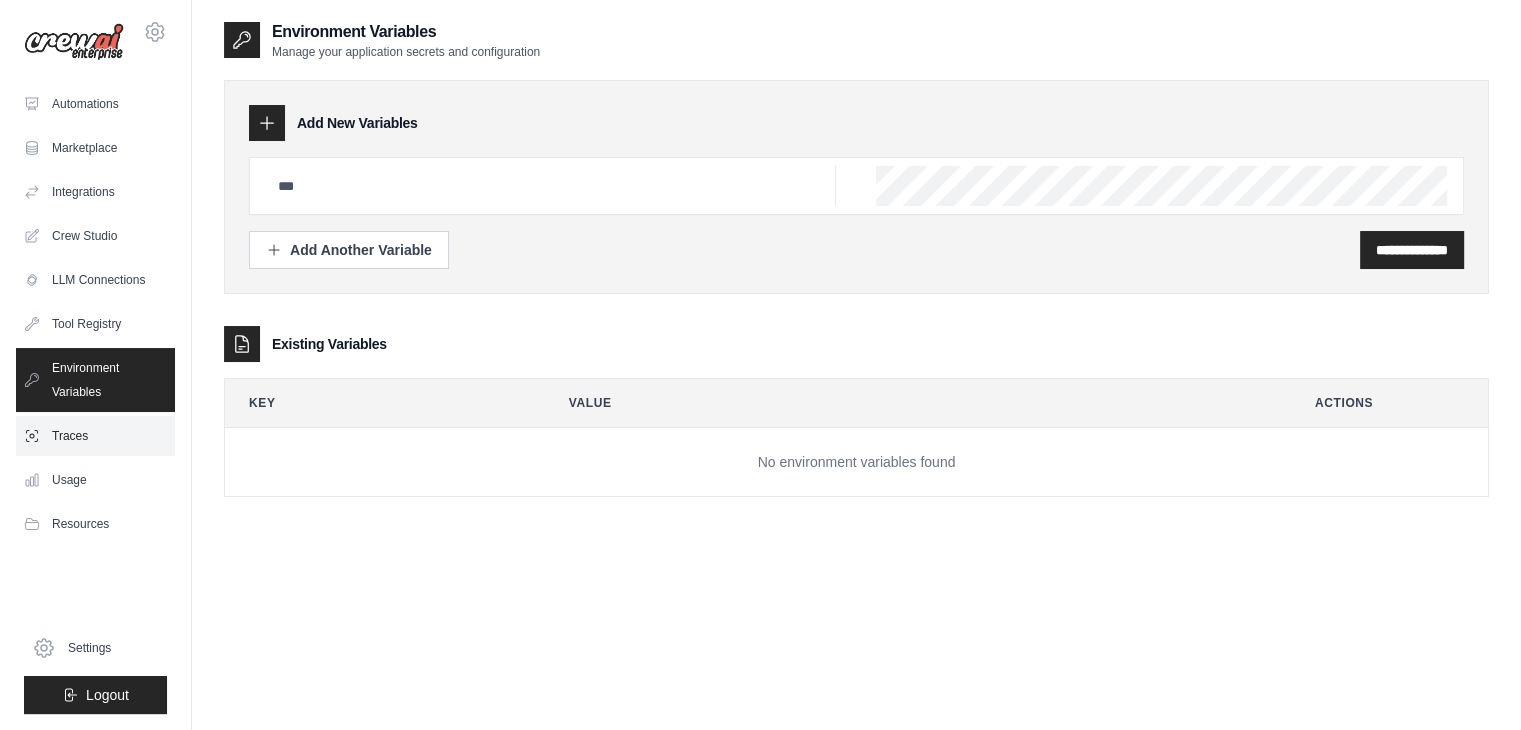click on "Traces" at bounding box center (95, 436) 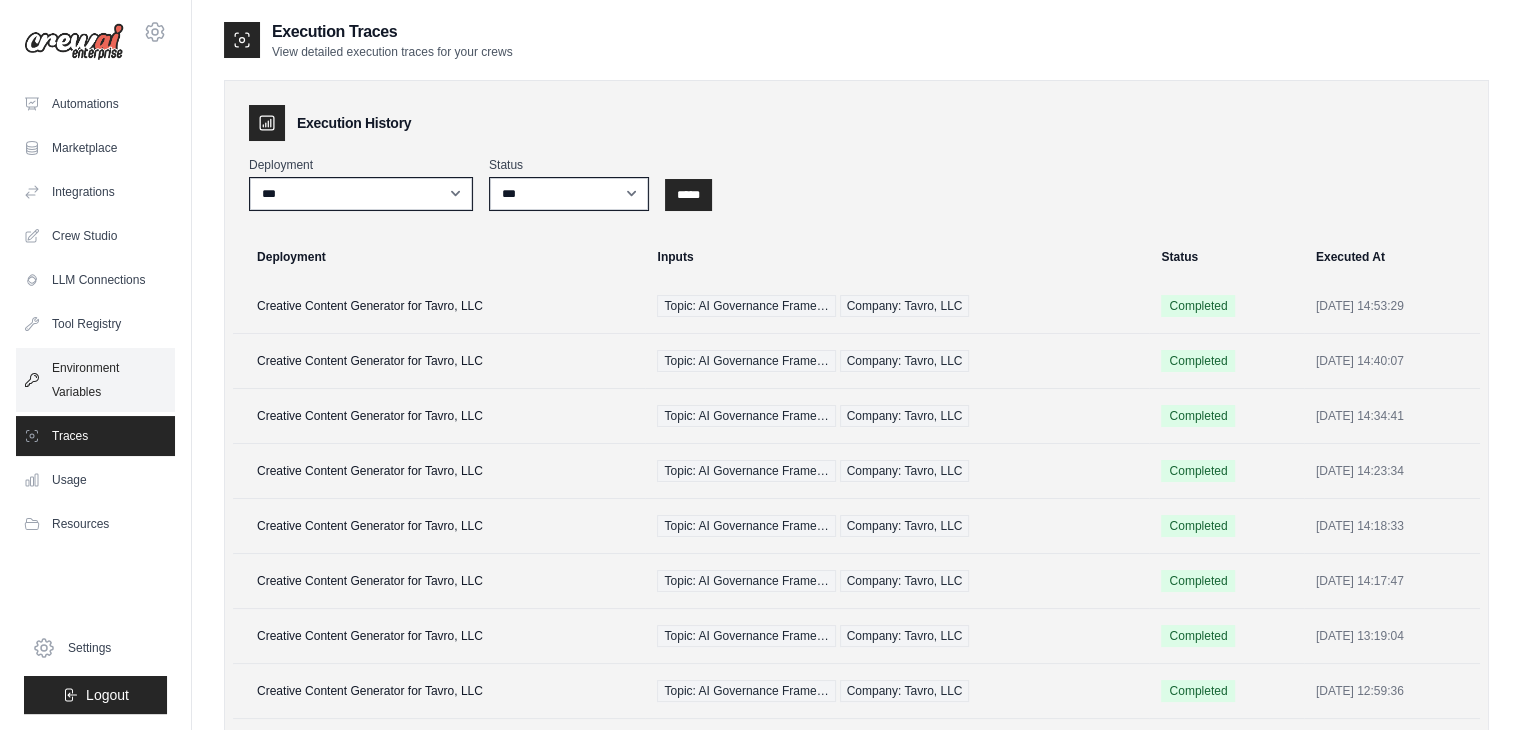 click on "Environment Variables" at bounding box center [95, 380] 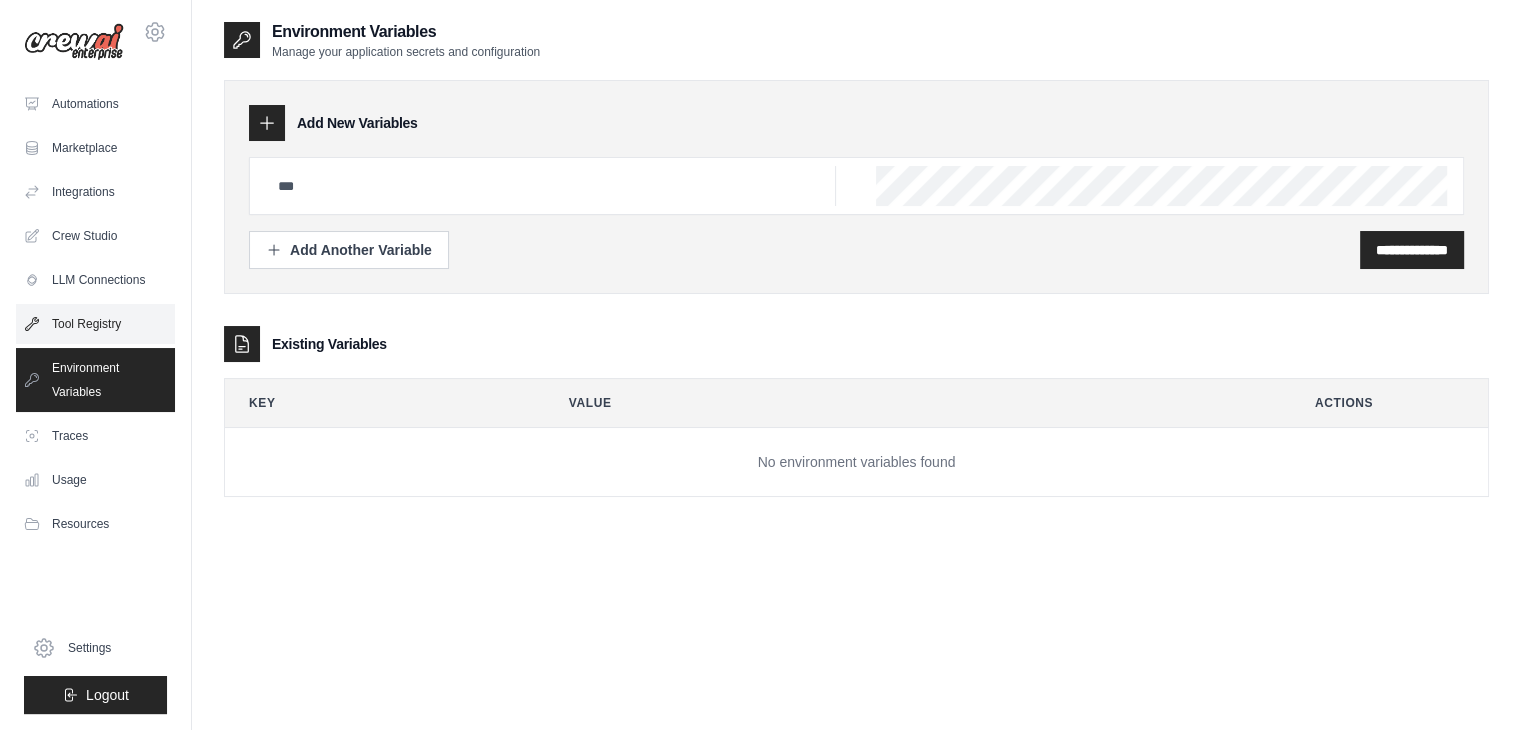 click on "Tool Registry" at bounding box center (95, 324) 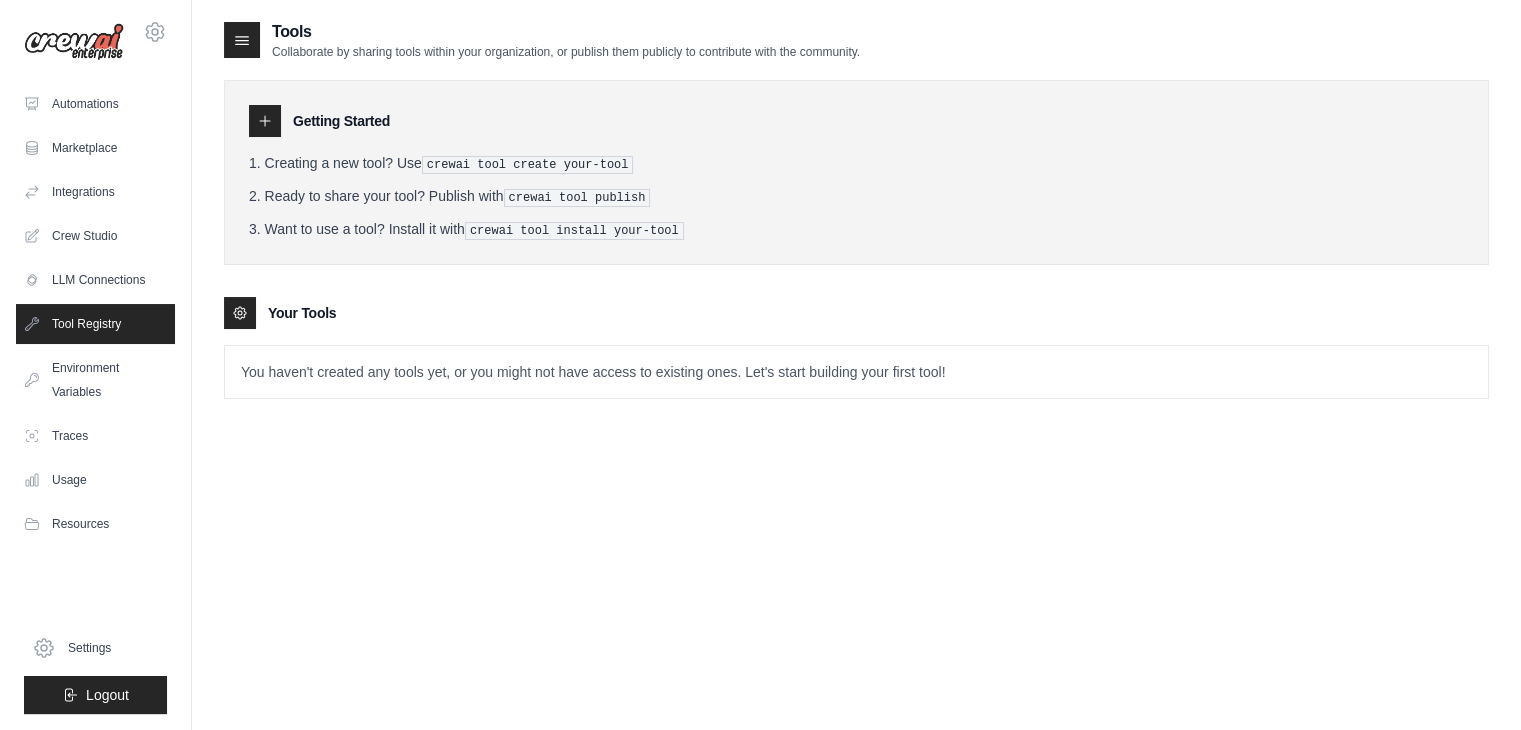 click on "LLM Connections" at bounding box center (95, 280) 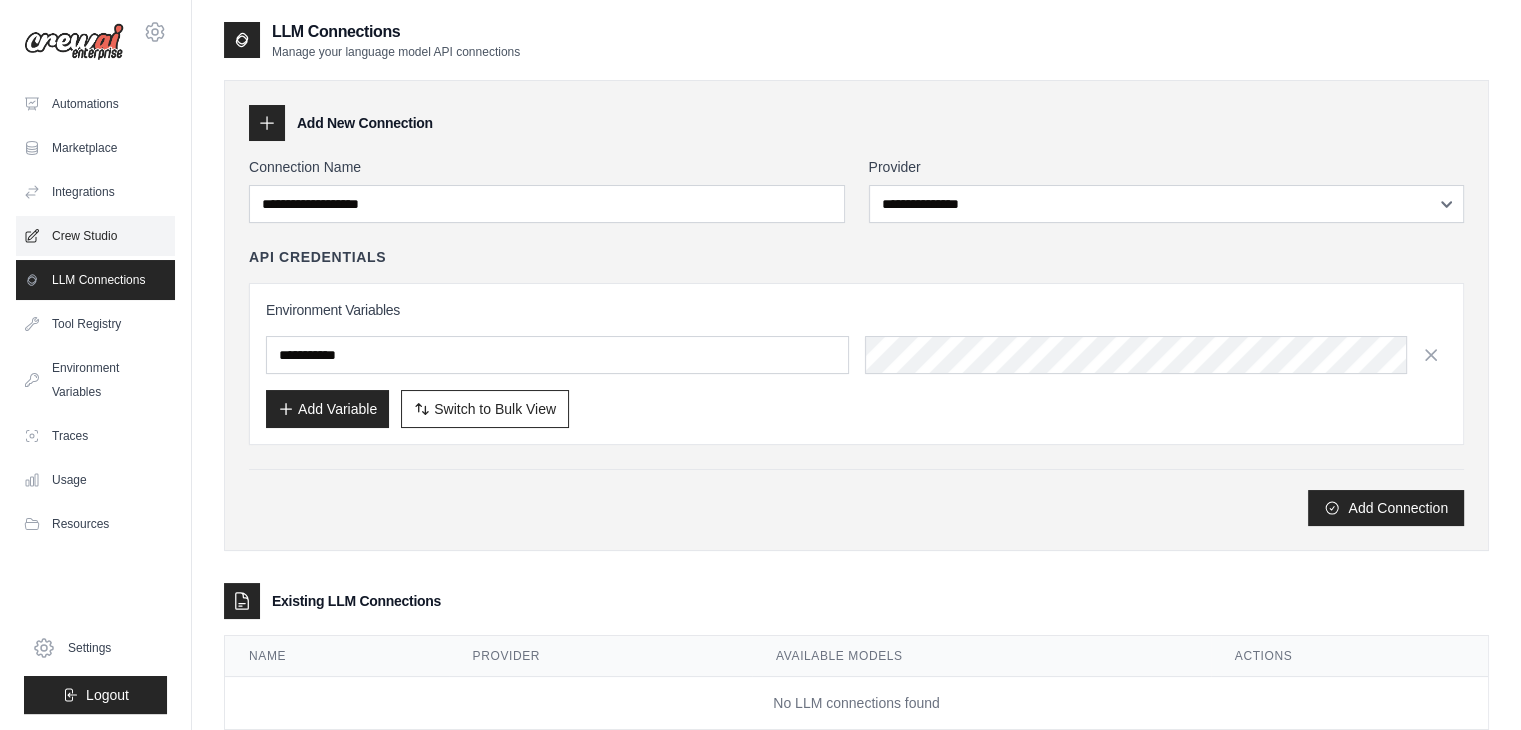click on "Crew Studio" at bounding box center (95, 236) 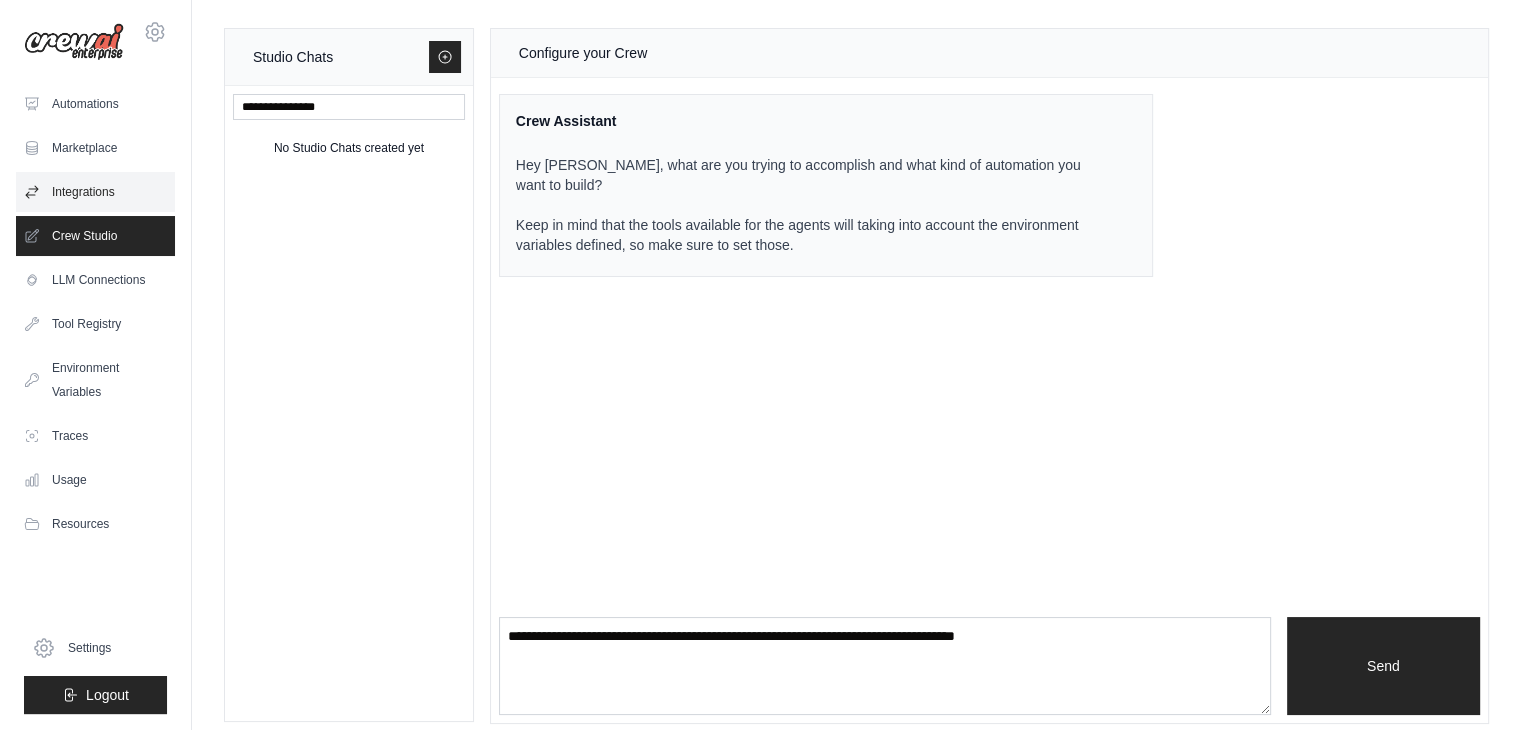 click on "Integrations" at bounding box center [95, 192] 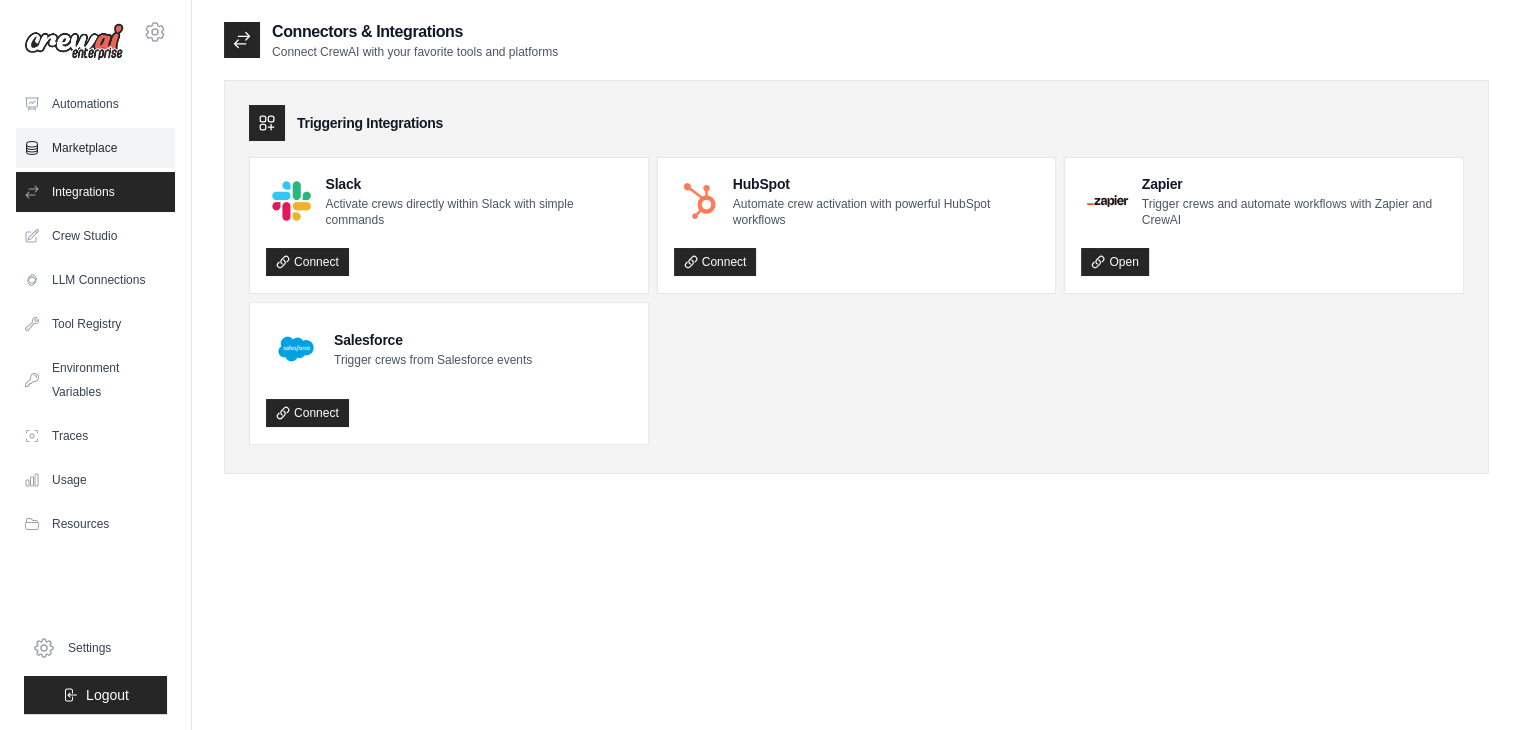 click on "Marketplace" at bounding box center (95, 148) 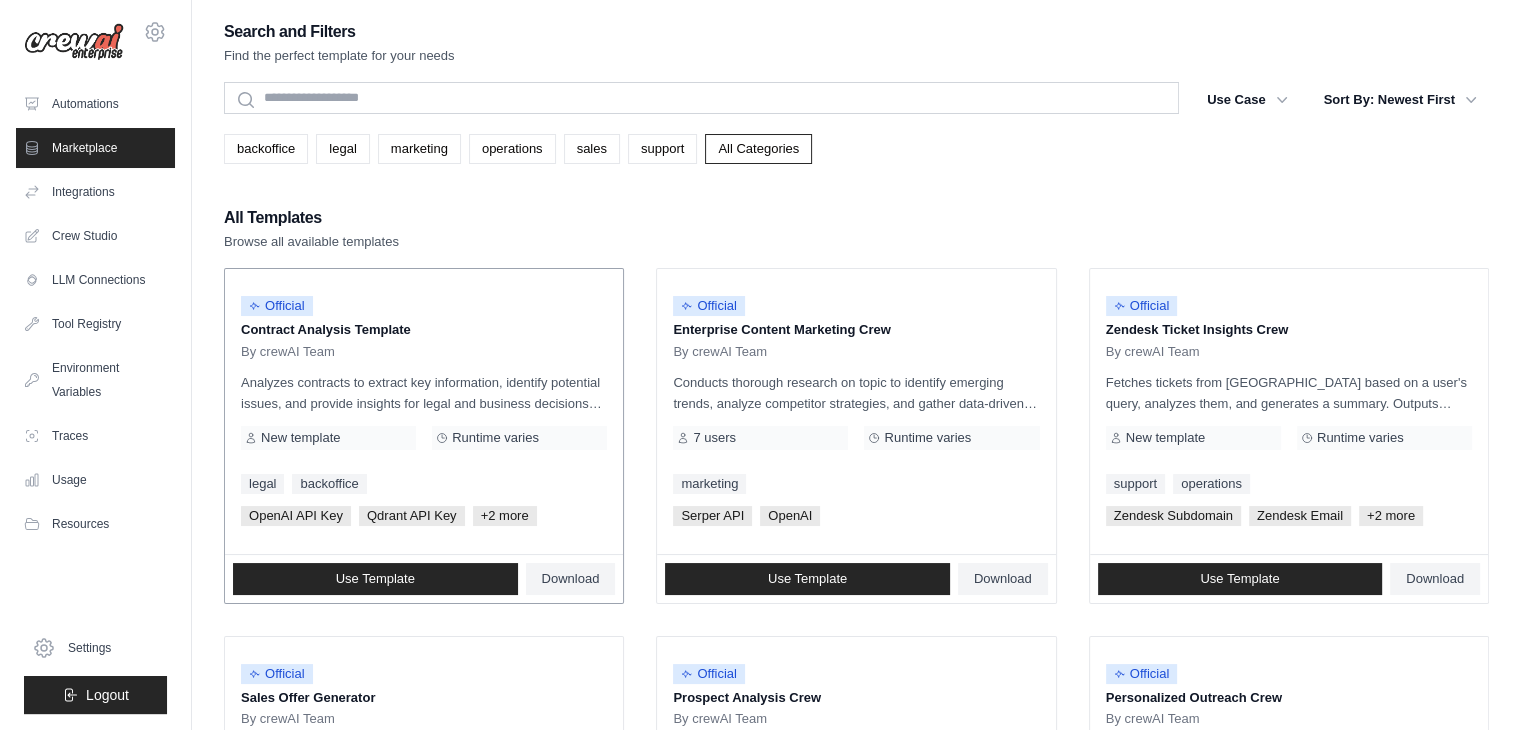 scroll, scrollTop: 0, scrollLeft: 0, axis: both 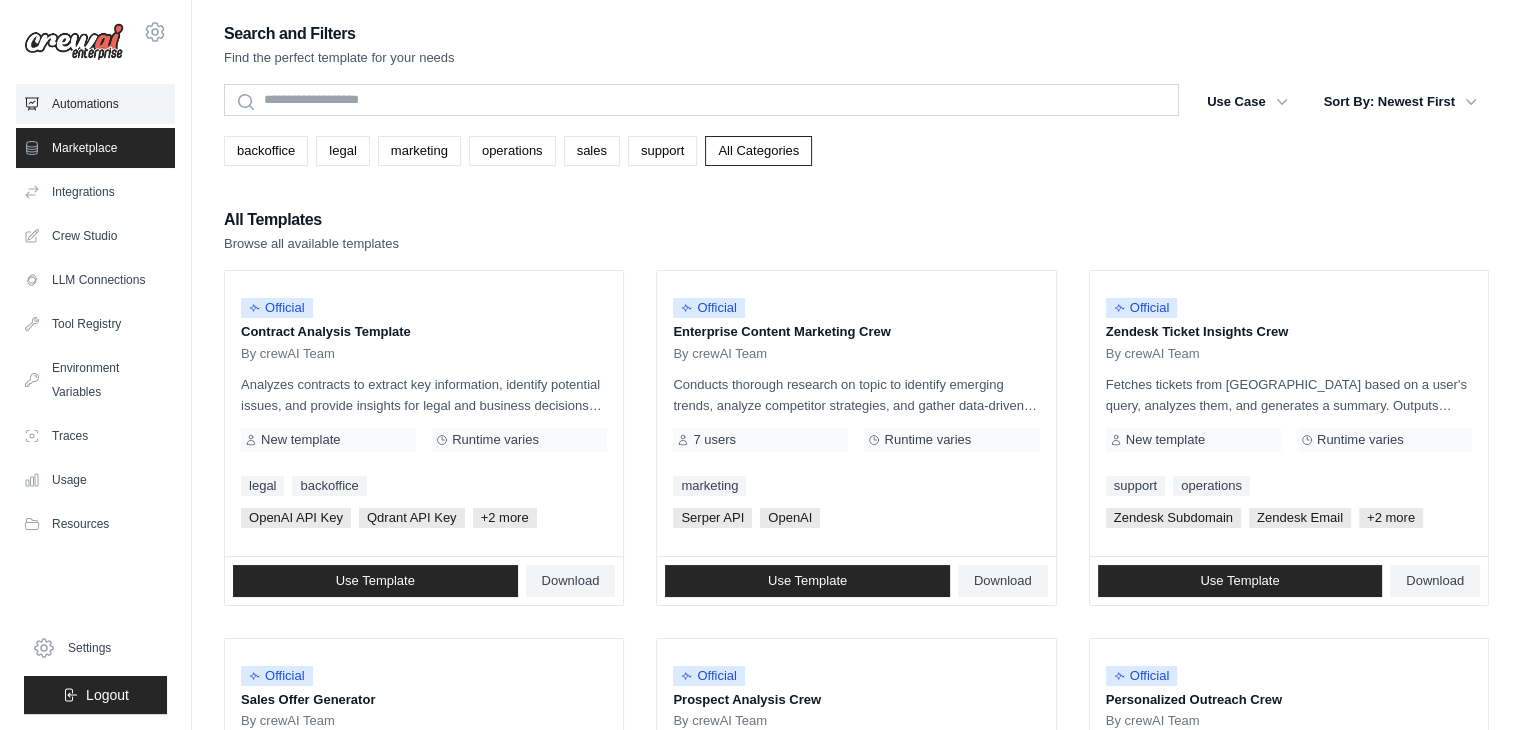 click on "Automations" at bounding box center (95, 104) 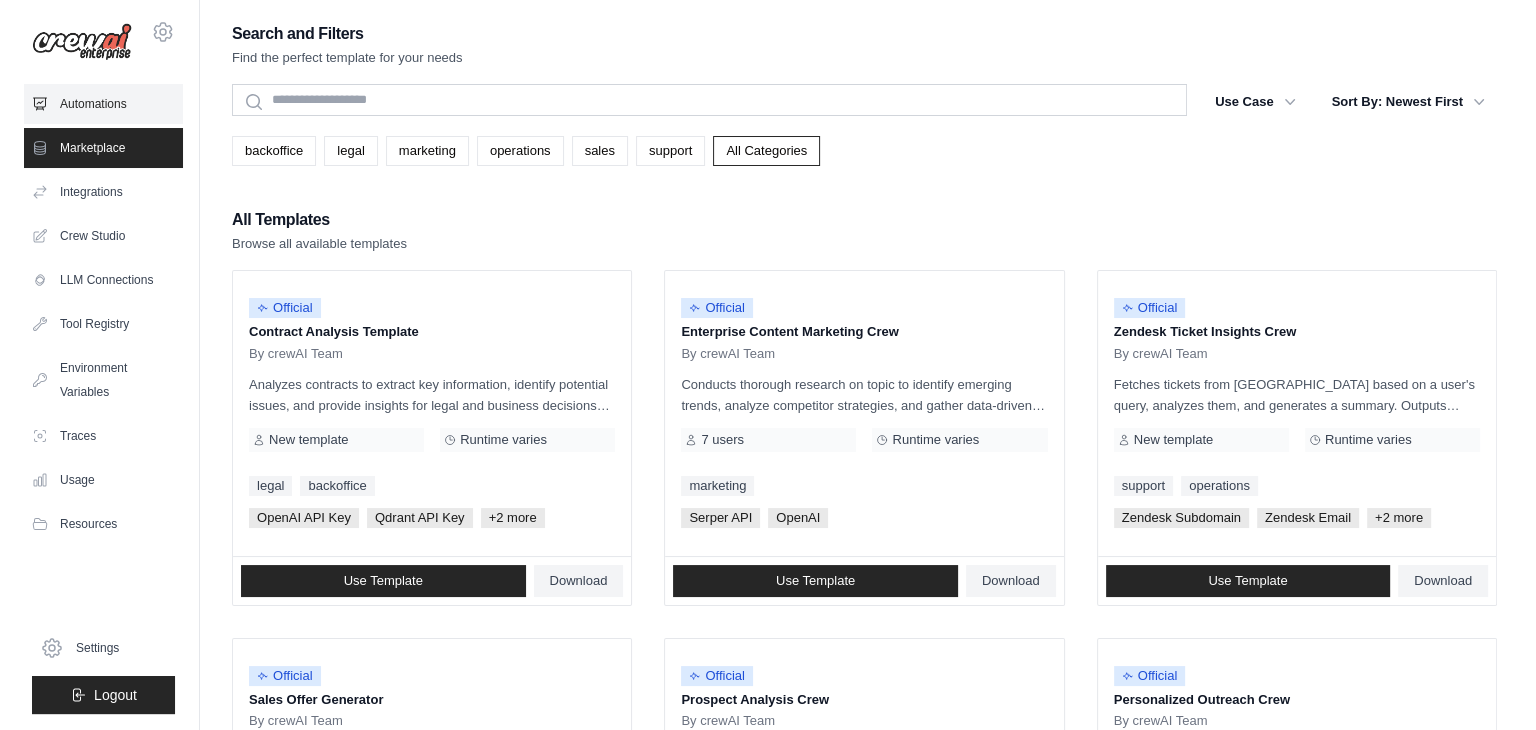 scroll, scrollTop: 0, scrollLeft: 0, axis: both 